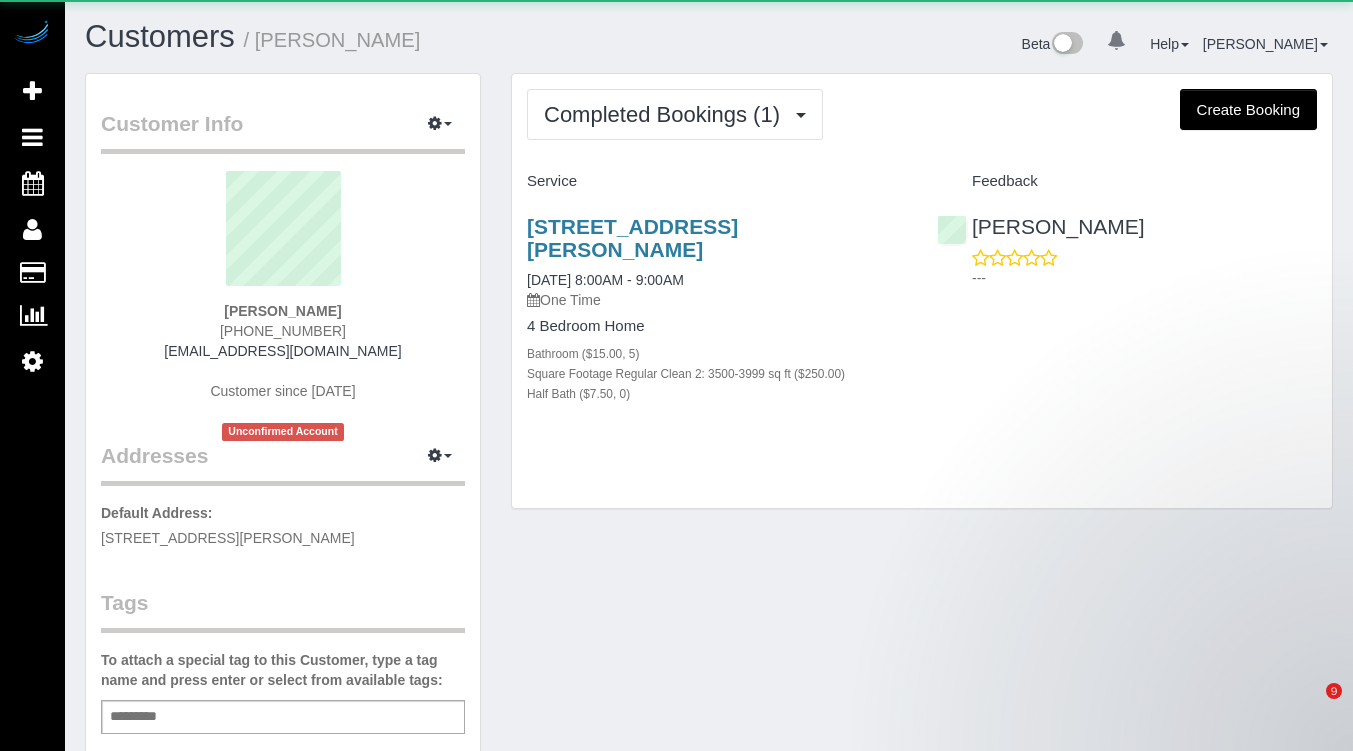 scroll, scrollTop: 0, scrollLeft: 0, axis: both 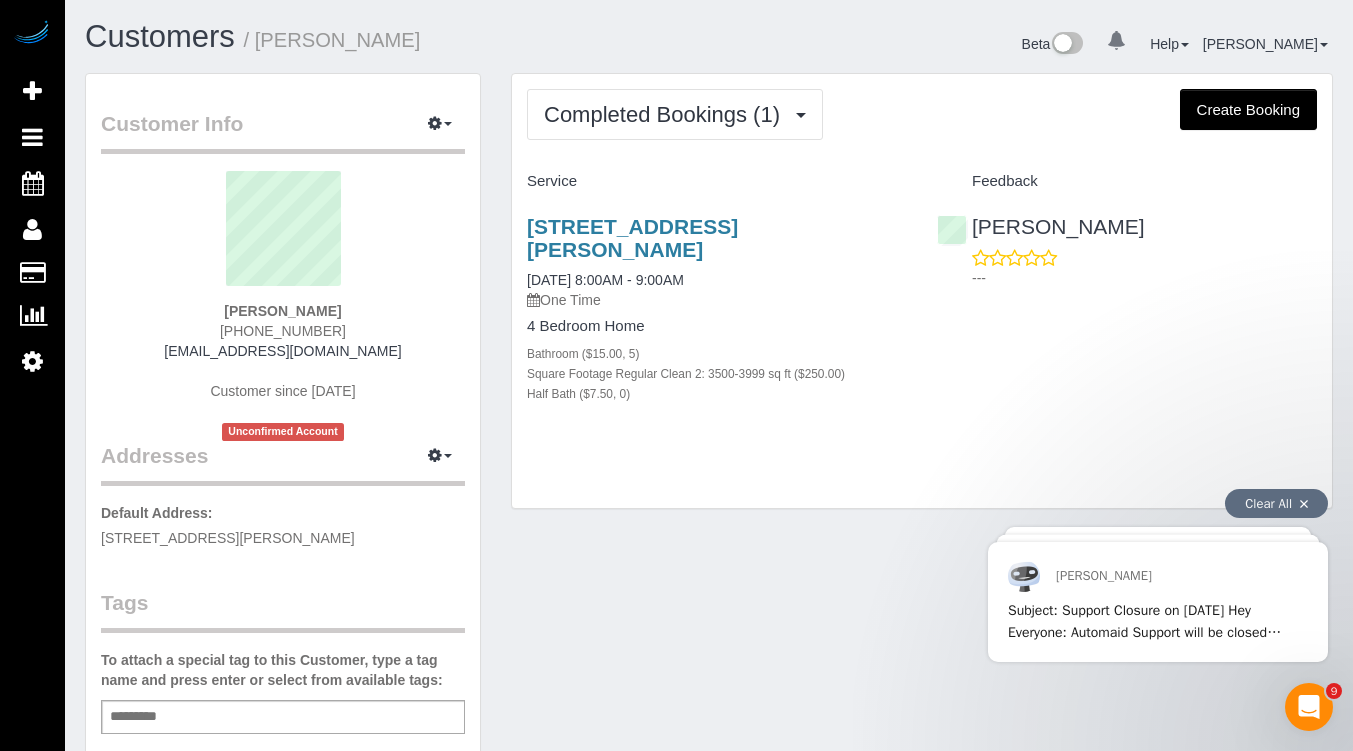 click on "Create Booking" at bounding box center [1248, 110] 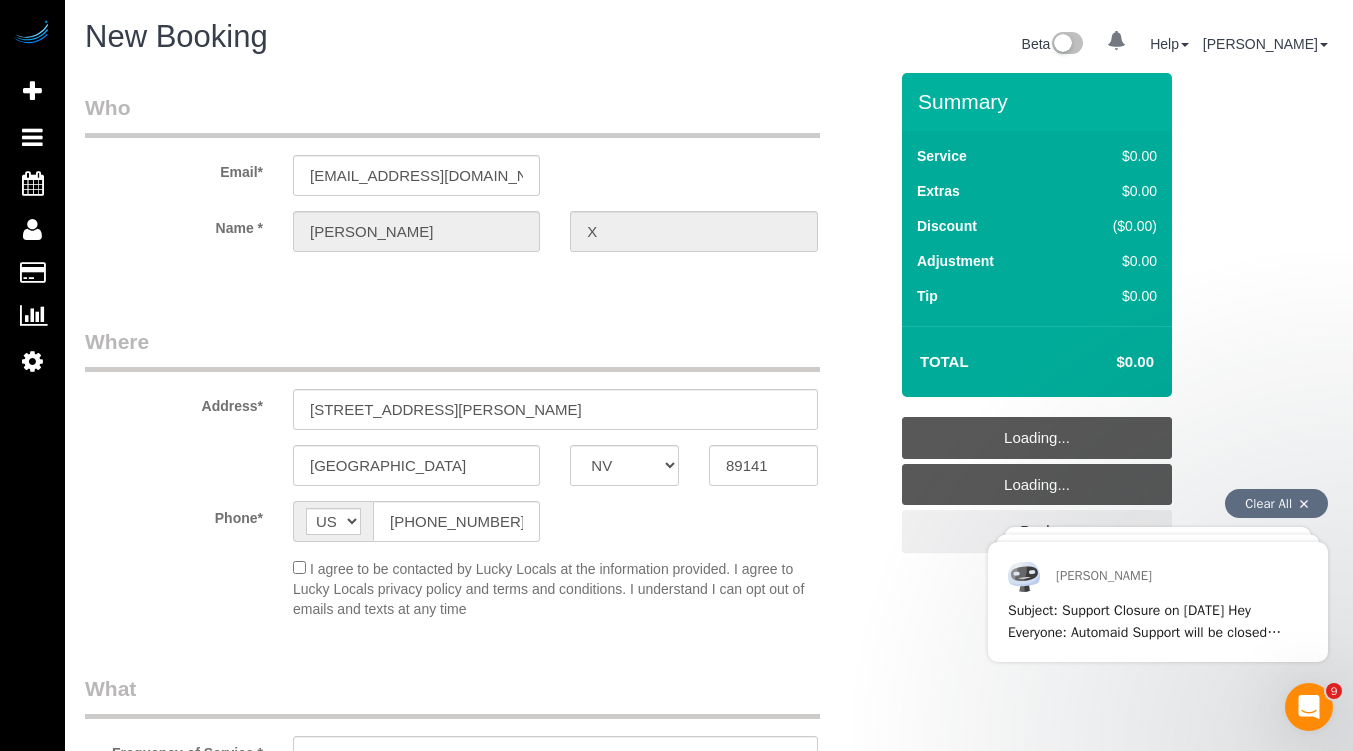 select on "object:1282" 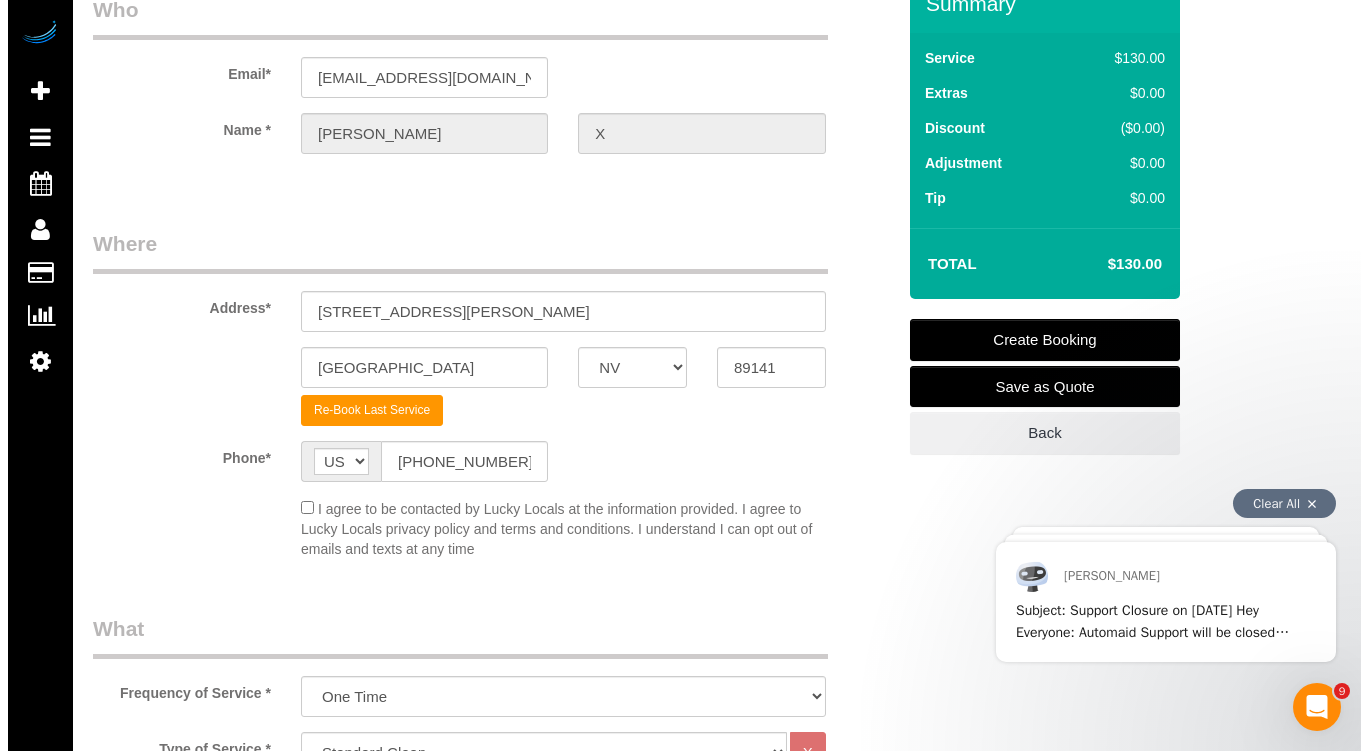 scroll, scrollTop: 102, scrollLeft: 0, axis: vertical 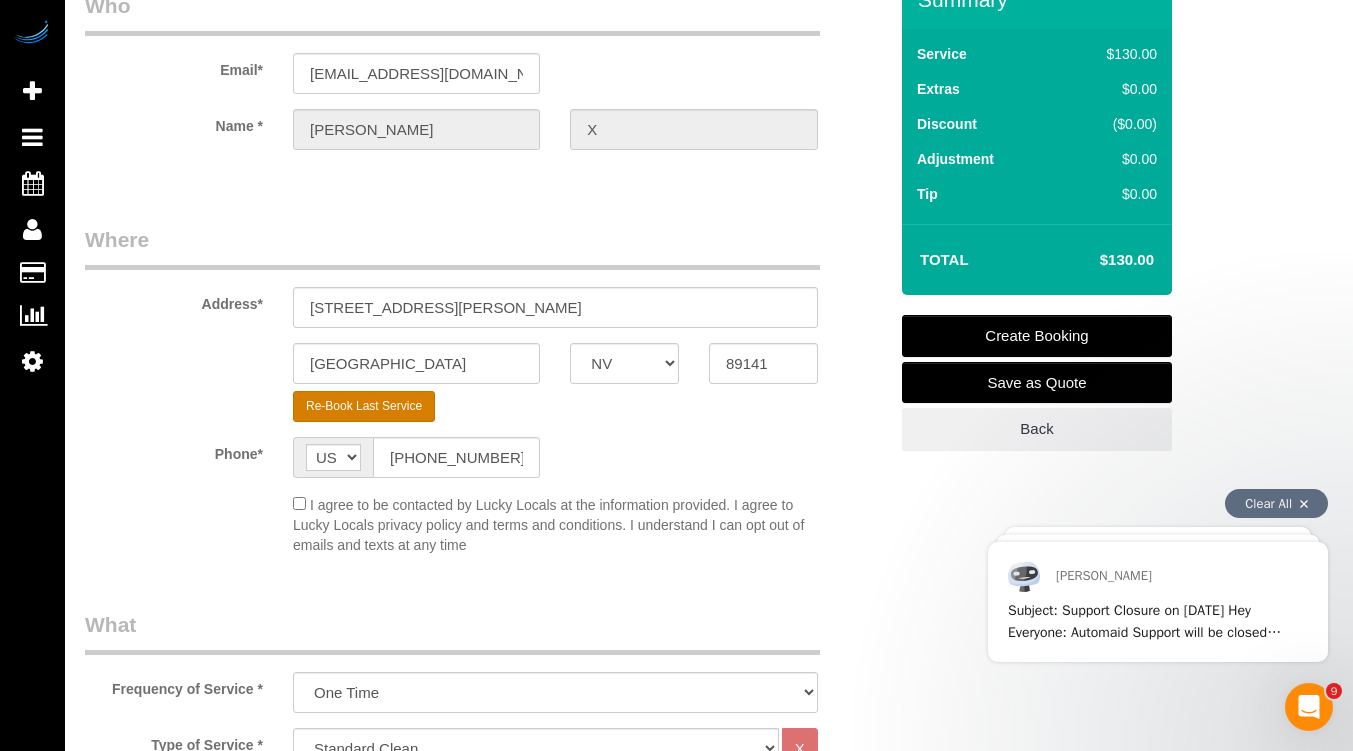 click on "Re-Book Last Service" at bounding box center (364, 406) 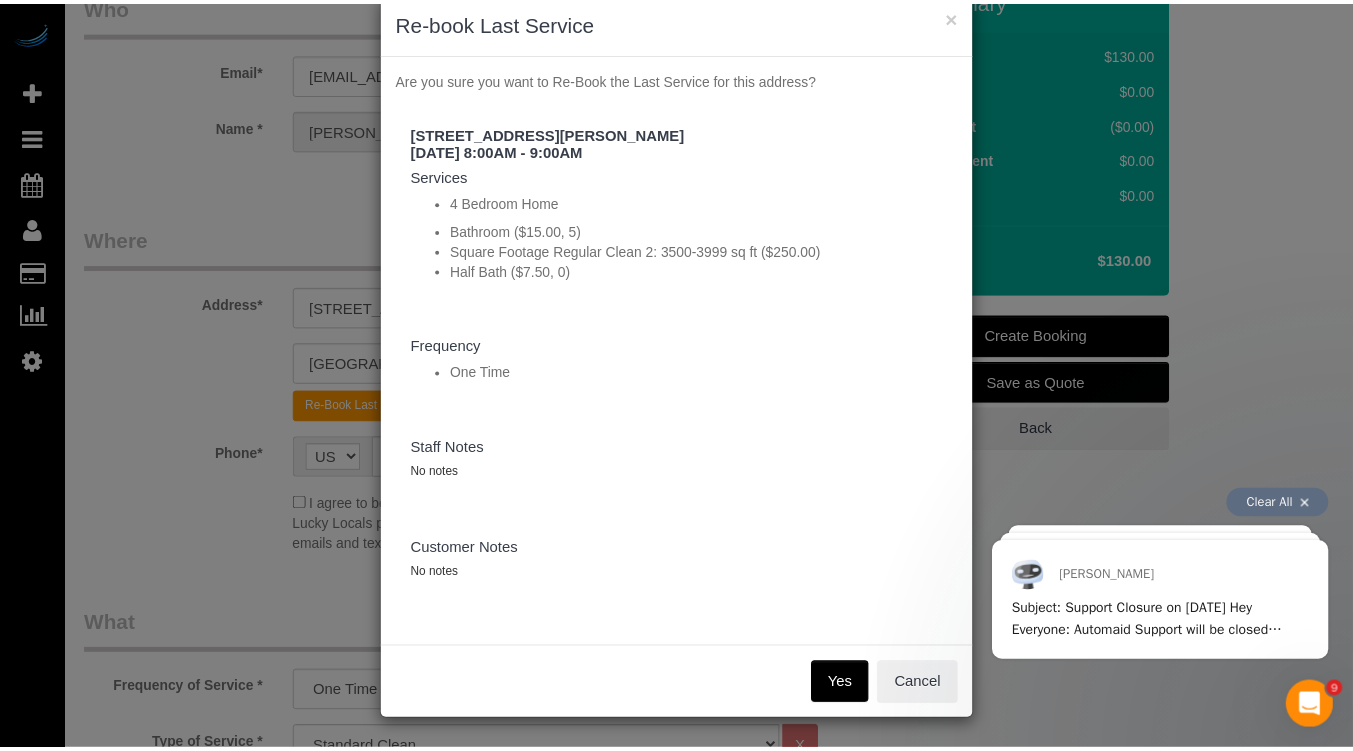 scroll, scrollTop: 0, scrollLeft: 0, axis: both 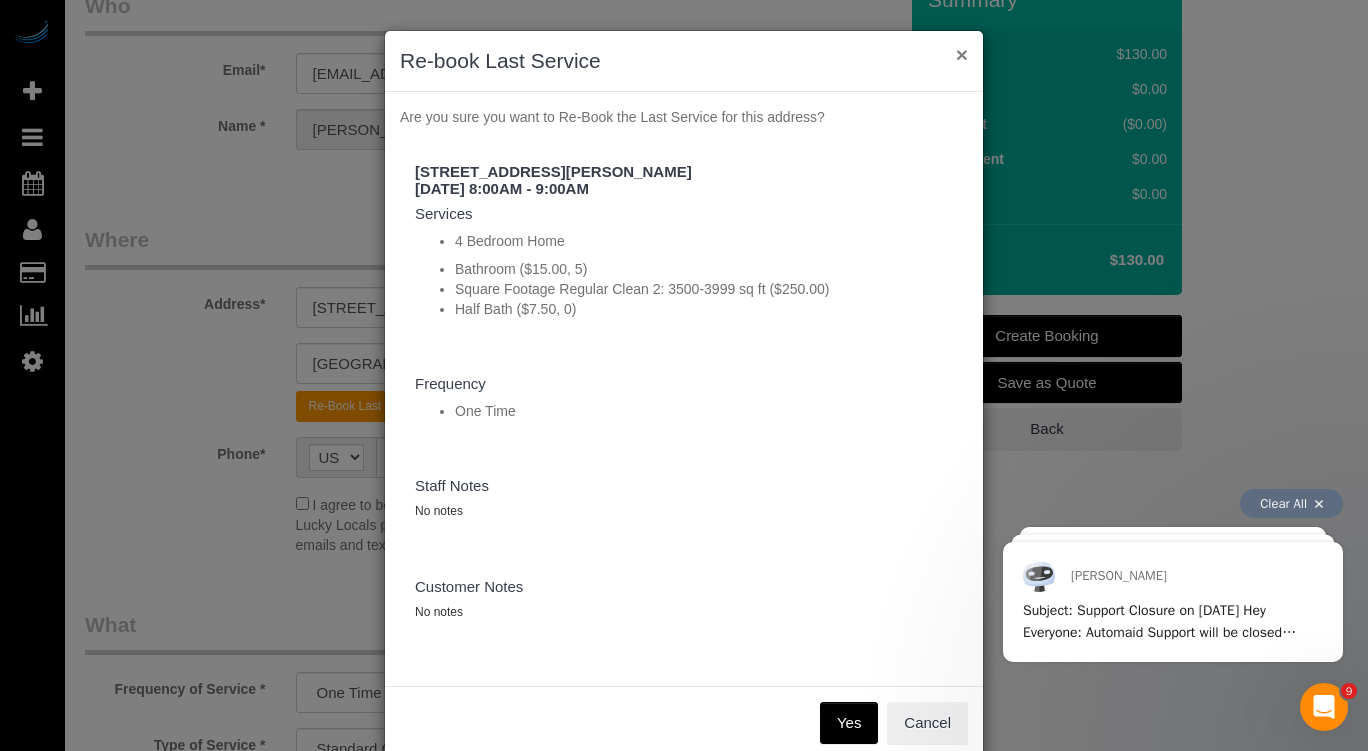 click on "×" at bounding box center [962, 54] 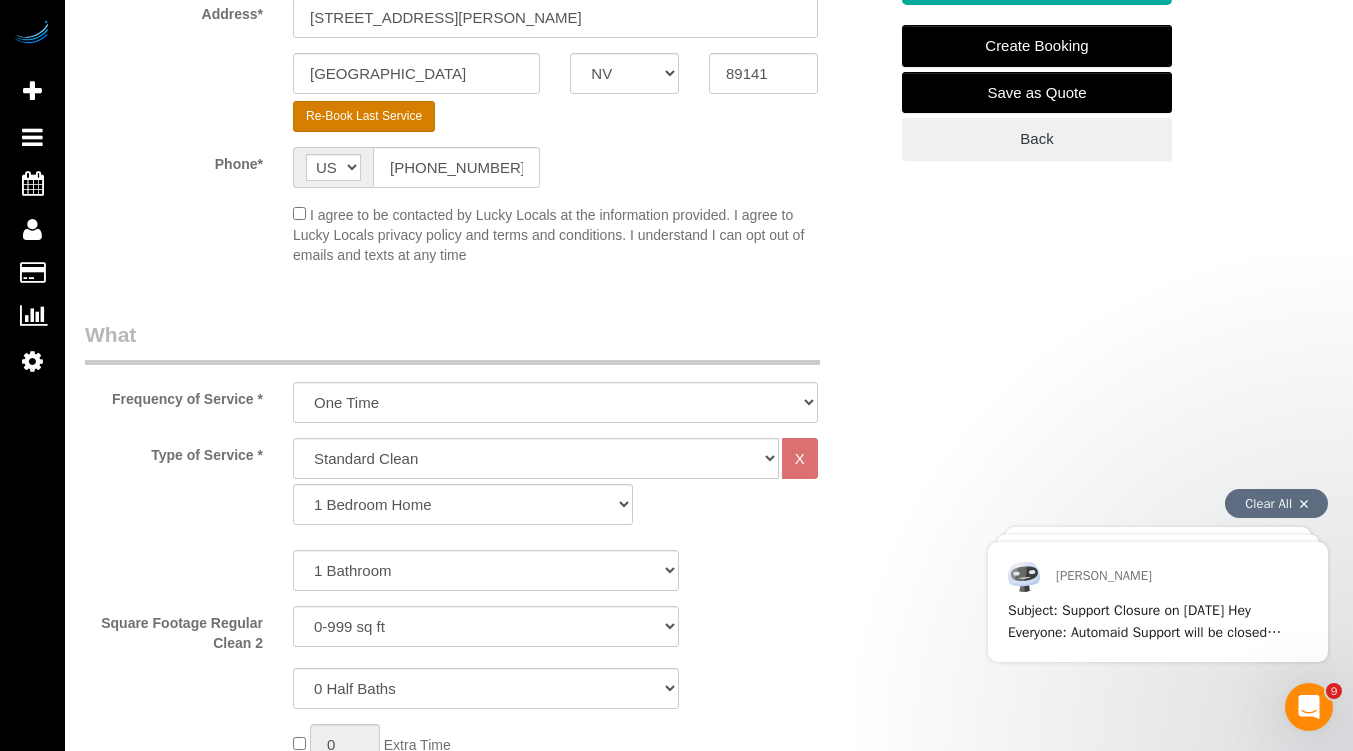 scroll, scrollTop: 393, scrollLeft: 0, axis: vertical 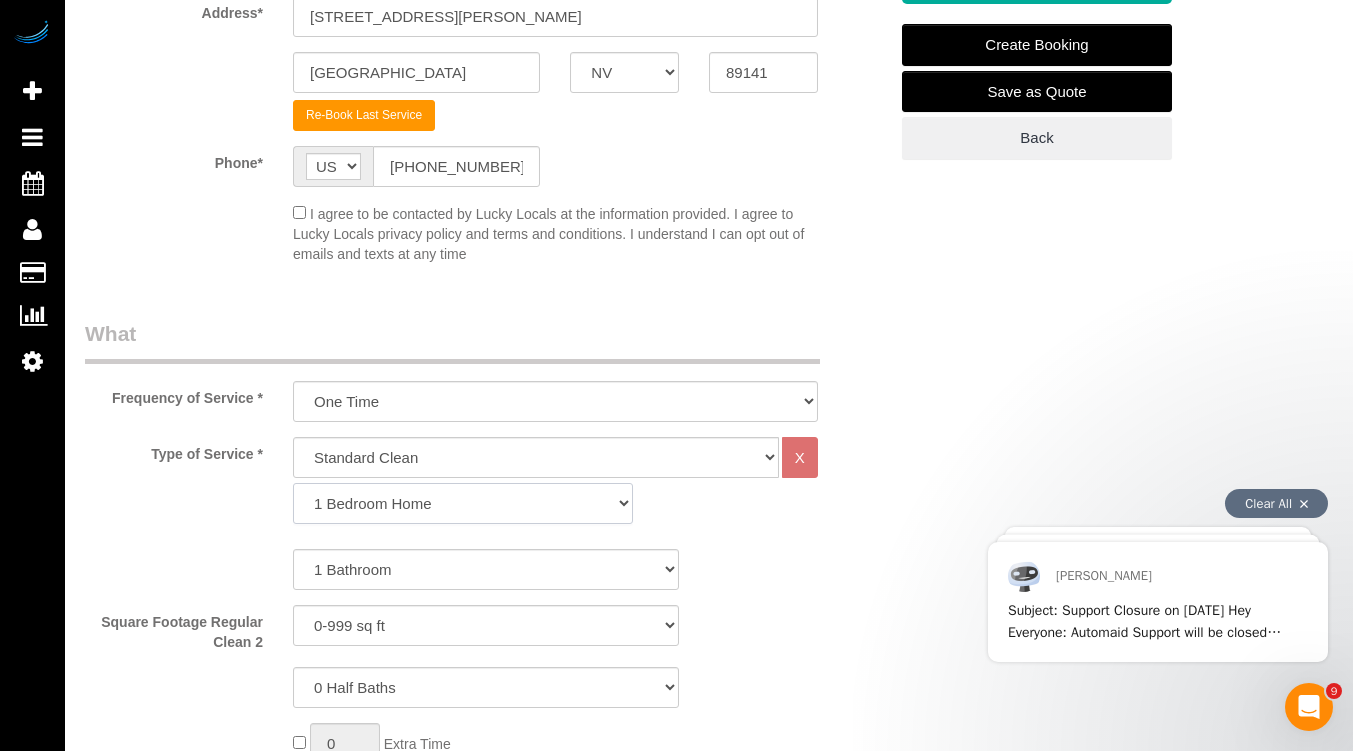 click on "1 Bedroom Home 2 Bedroom Home 3 Bedroom Home 4 Bedroom Home 5 Bedroom Home 6 Bedroom Home 7 Bedroom Home 8 Bedroom Home 9 Bedroom Home 10 Bedroom Home Hourly Cleaning" 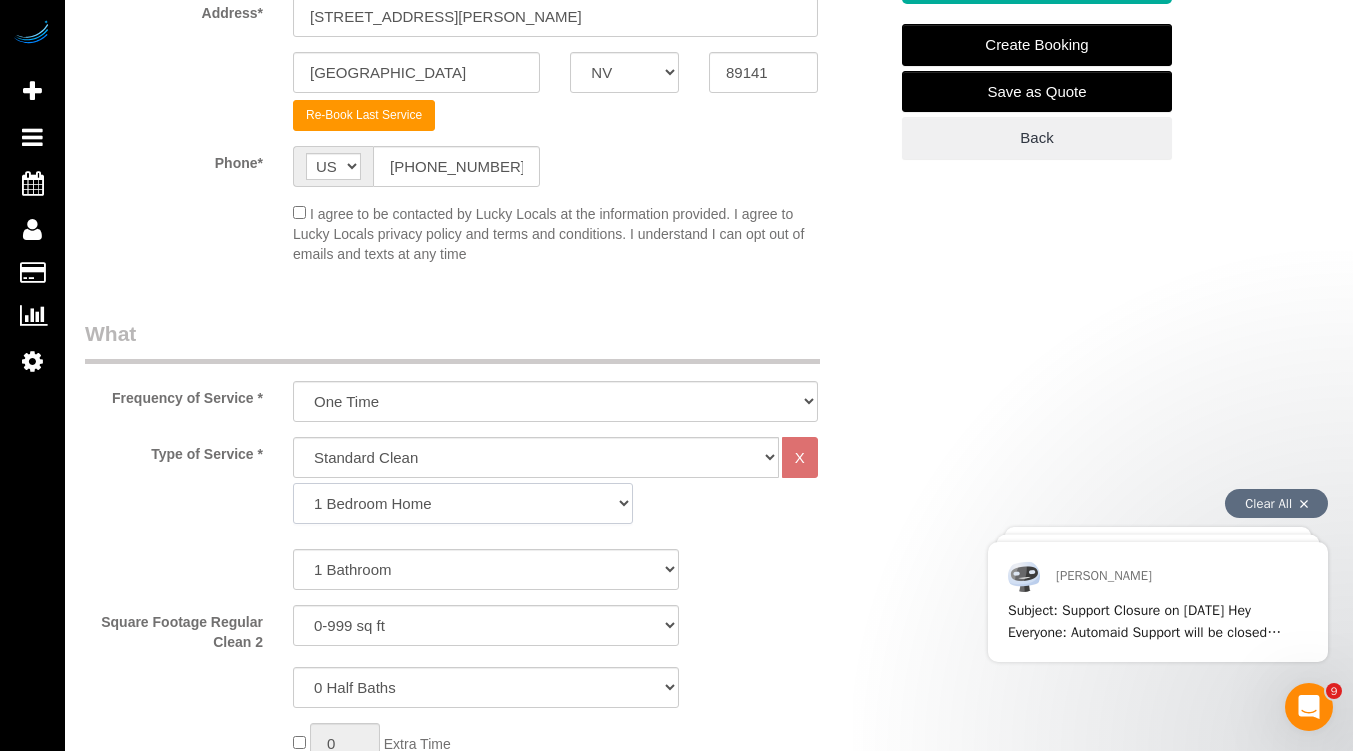 select on "85" 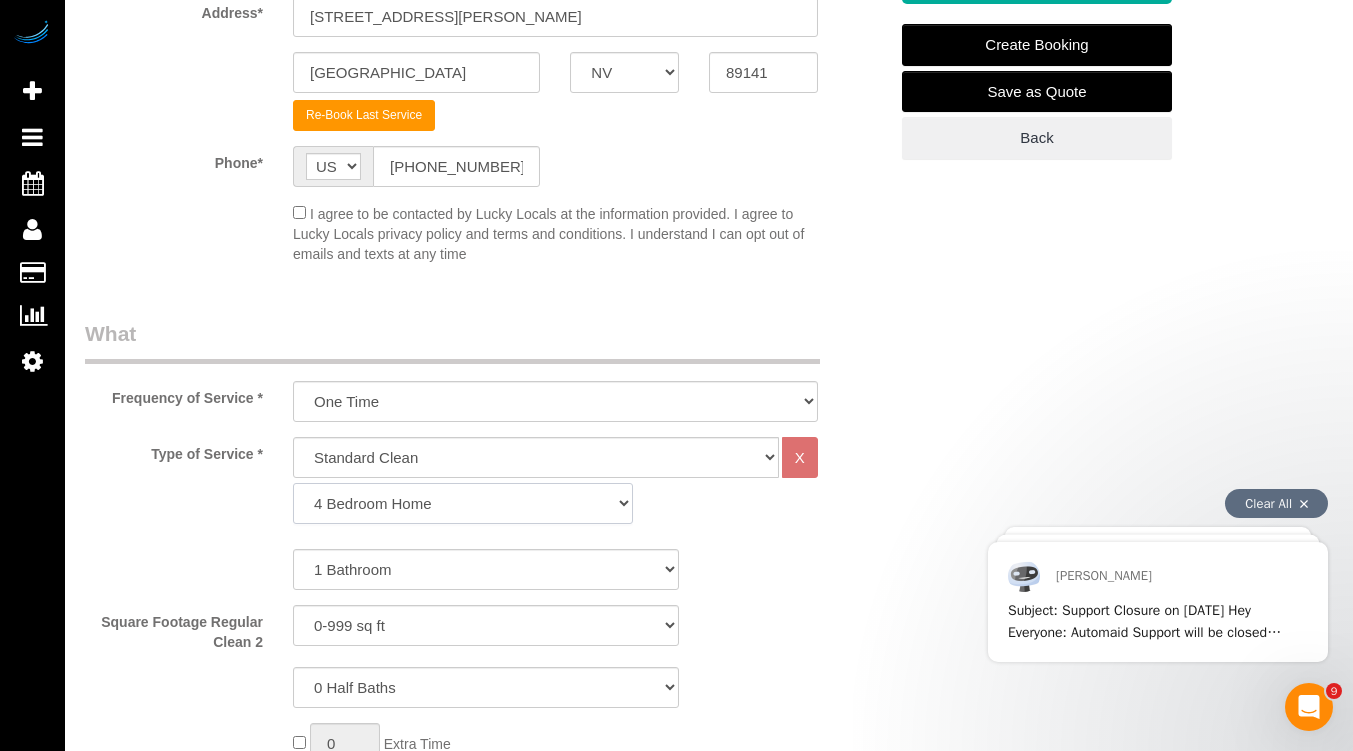 click on "1 Bedroom Home 2 Bedroom Home 3 Bedroom Home 4 Bedroom Home 5 Bedroom Home 6 Bedroom Home 7 Bedroom Home 8 Bedroom Home 9 Bedroom Home 10 Bedroom Home Hourly Cleaning" 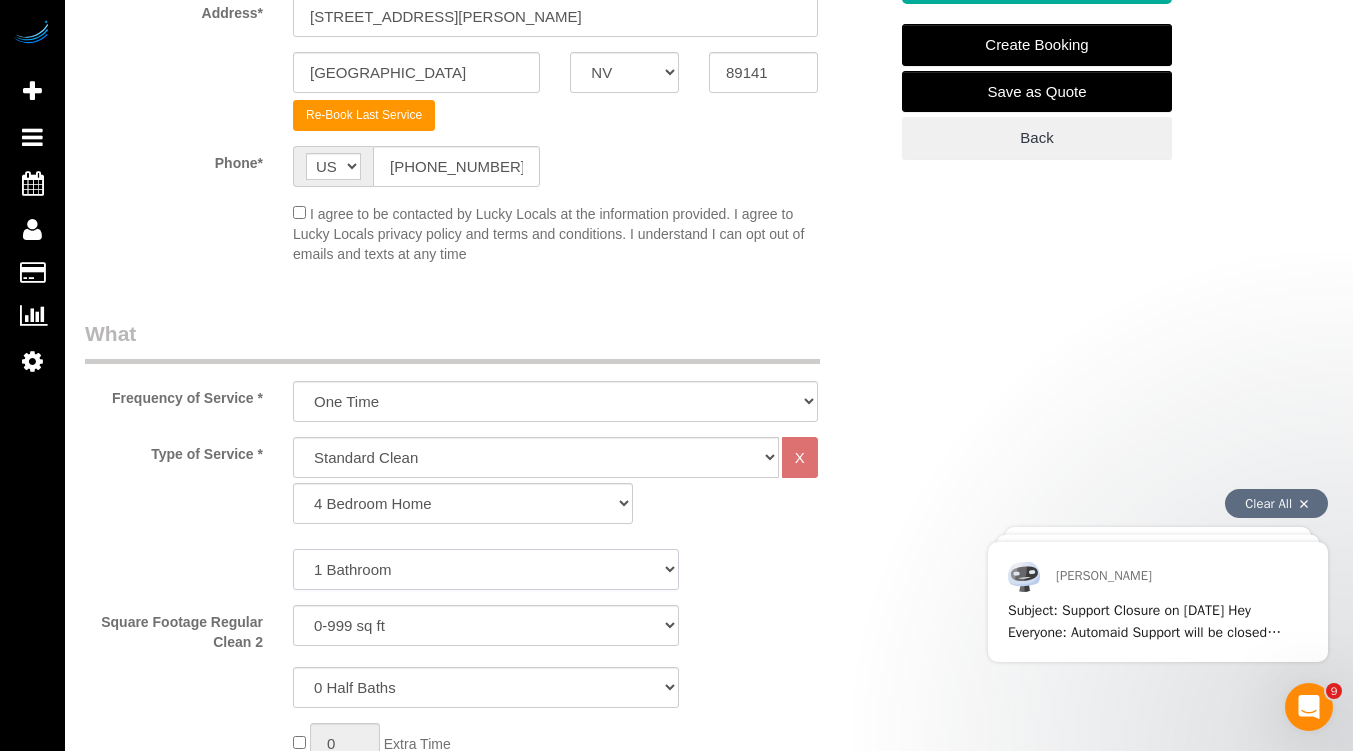 click on "1 Bathroom
2 Bathrooms
3 Bathrooms
4 Bathrooms
5 Bathrooms
6 Bathrooms
7 Bathrooms
8 Bathrooms
9 Bathrooms
10 Bathrooms" 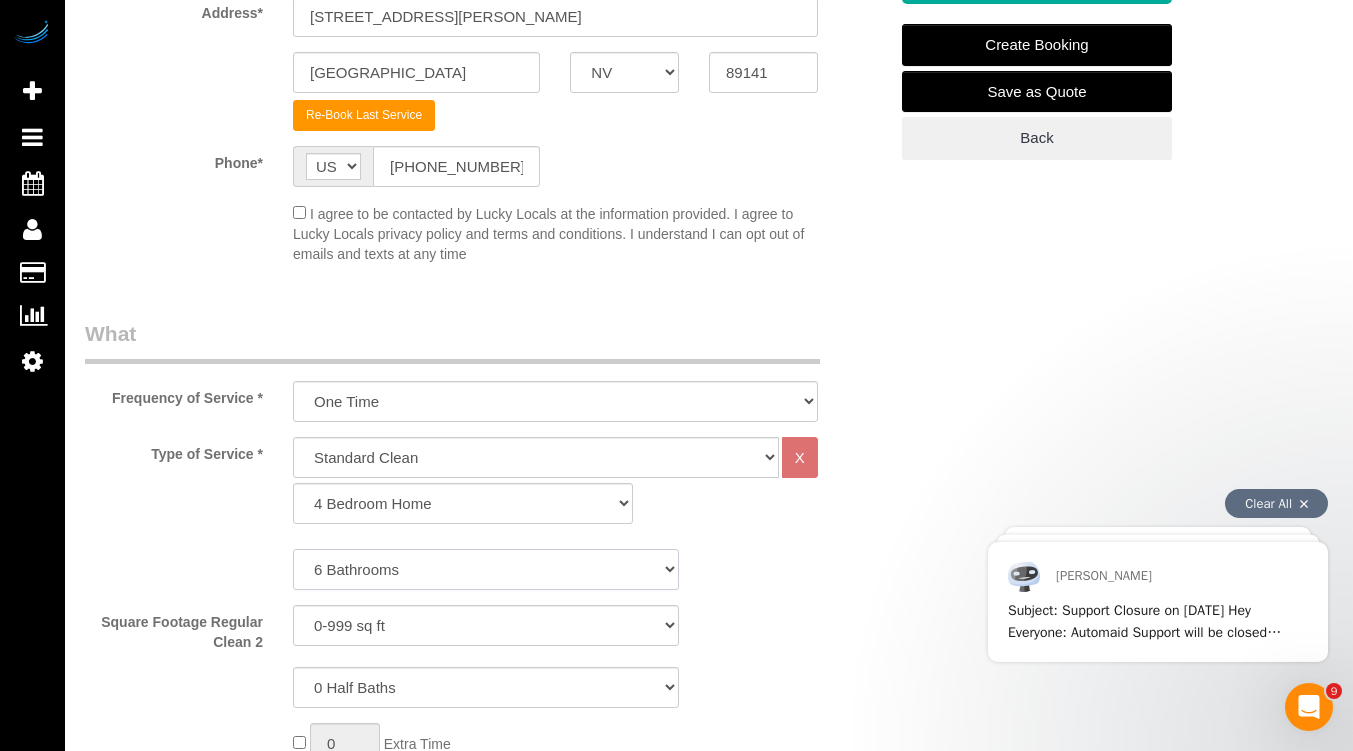 click on "1 Bathroom
2 Bathrooms
3 Bathrooms
4 Bathrooms
5 Bathrooms
6 Bathrooms
7 Bathrooms
8 Bathrooms
9 Bathrooms
10 Bathrooms" 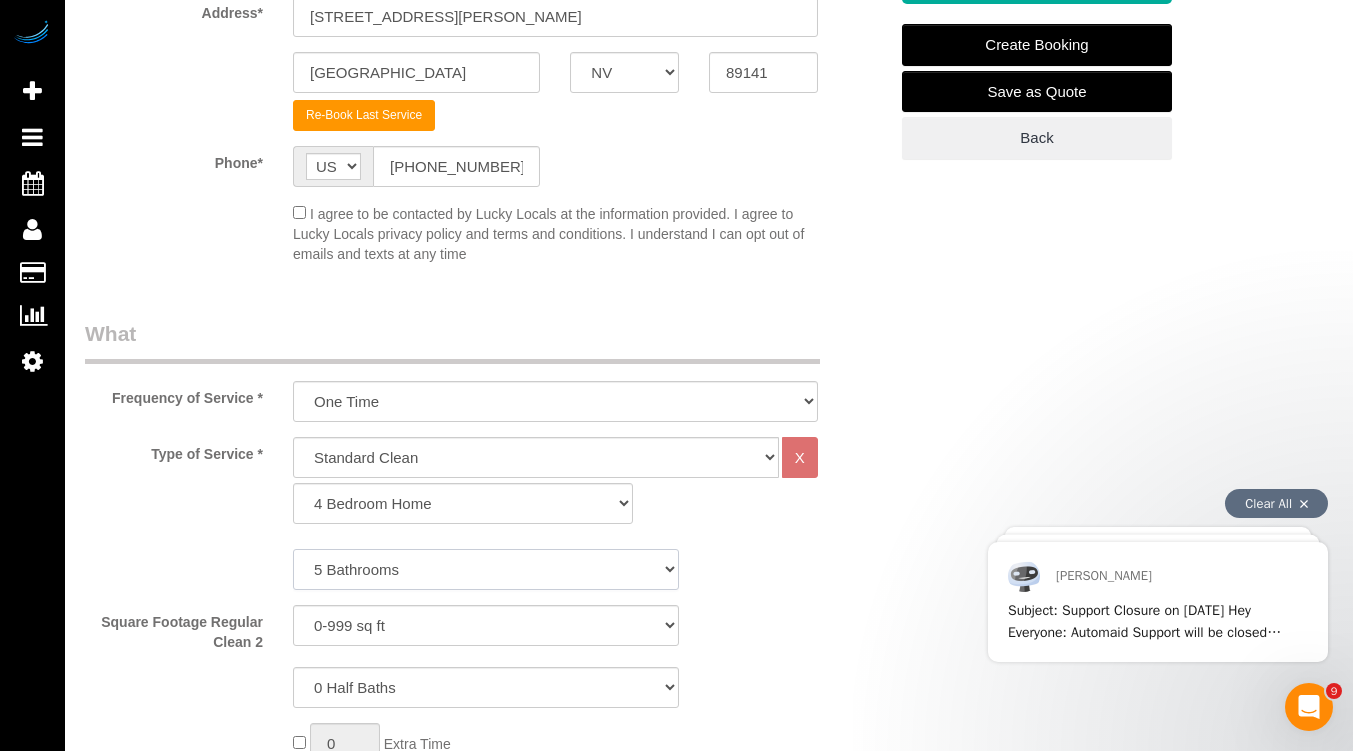 click on "1 Bathroom
2 Bathrooms
3 Bathrooms
4 Bathrooms
5 Bathrooms
6 Bathrooms
7 Bathrooms
8 Bathrooms
9 Bathrooms
10 Bathrooms" 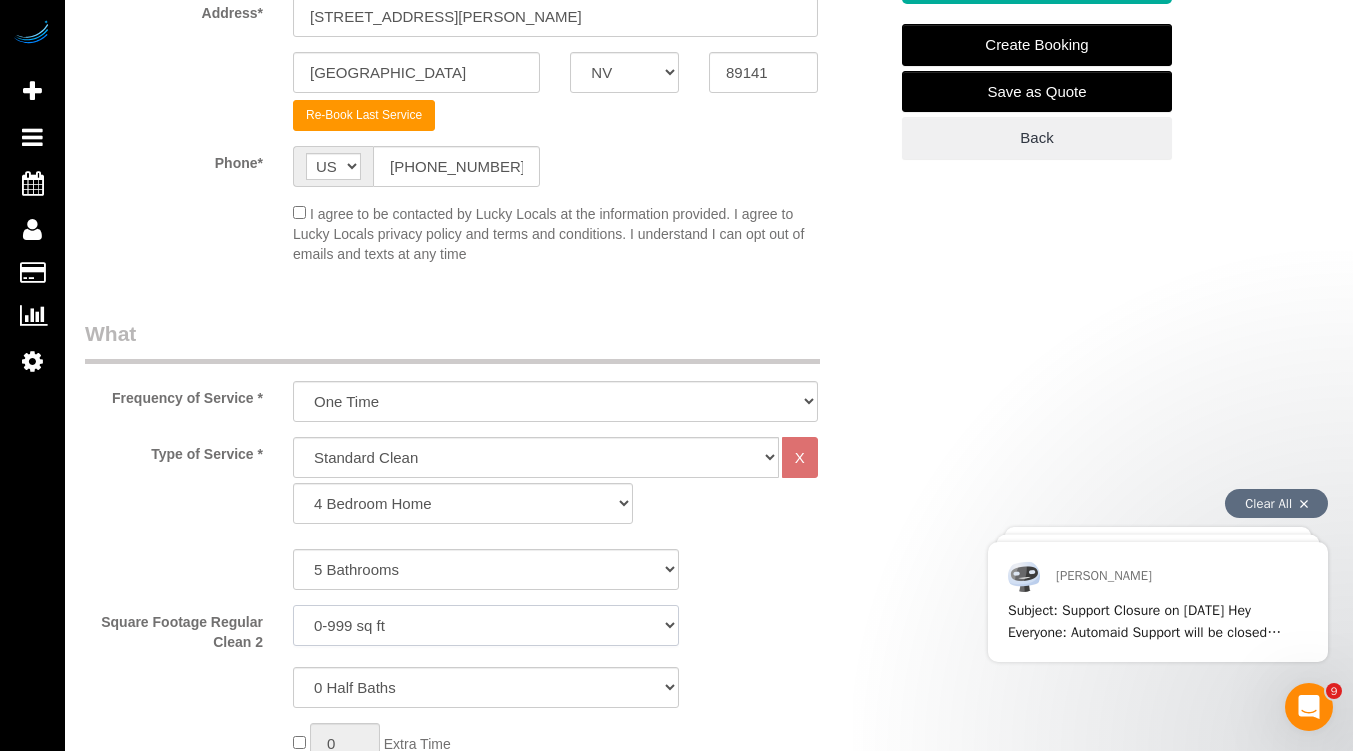 click on "0-999 sq ft
[DATE]-[DATE] sq ft
[DATE]-[DATE] sq ft
[DATE]-2499 sq ft
2500-2999 sq ft
3000-3499 sq ft
3500-3999 sq ft
4000-4499 sq ft
4500-4999 sq ft
5000-5499 sq ft
5500-5999 sq ft
6000-6499 sq ft
6500-6999 sq ft
7000-7499 sq ft
7500-7999 sq ft
8000-8499 sq ft
8500-8999 sq ft
9000-9499 sq ft
9500-9999 sq ft" 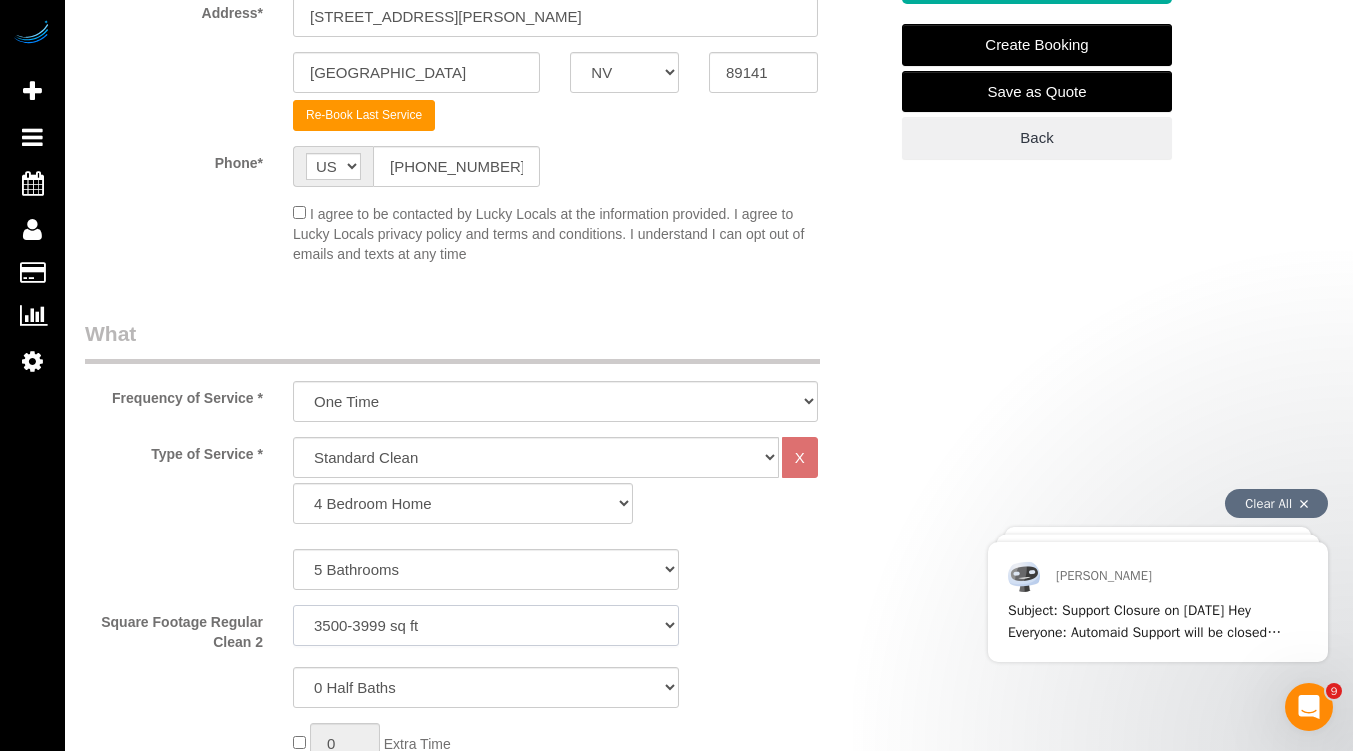 click on "0-999 sq ft
[DATE]-[DATE] sq ft
[DATE]-[DATE] sq ft
[DATE]-2499 sq ft
2500-2999 sq ft
3000-3499 sq ft
3500-3999 sq ft
4000-4499 sq ft
4500-4999 sq ft
5000-5499 sq ft
5500-5999 sq ft
6000-6499 sq ft
6500-6999 sq ft
7000-7499 sq ft
7500-7999 sq ft
8000-8499 sq ft
8500-8999 sq ft
9000-9499 sq ft
9500-9999 sq ft" 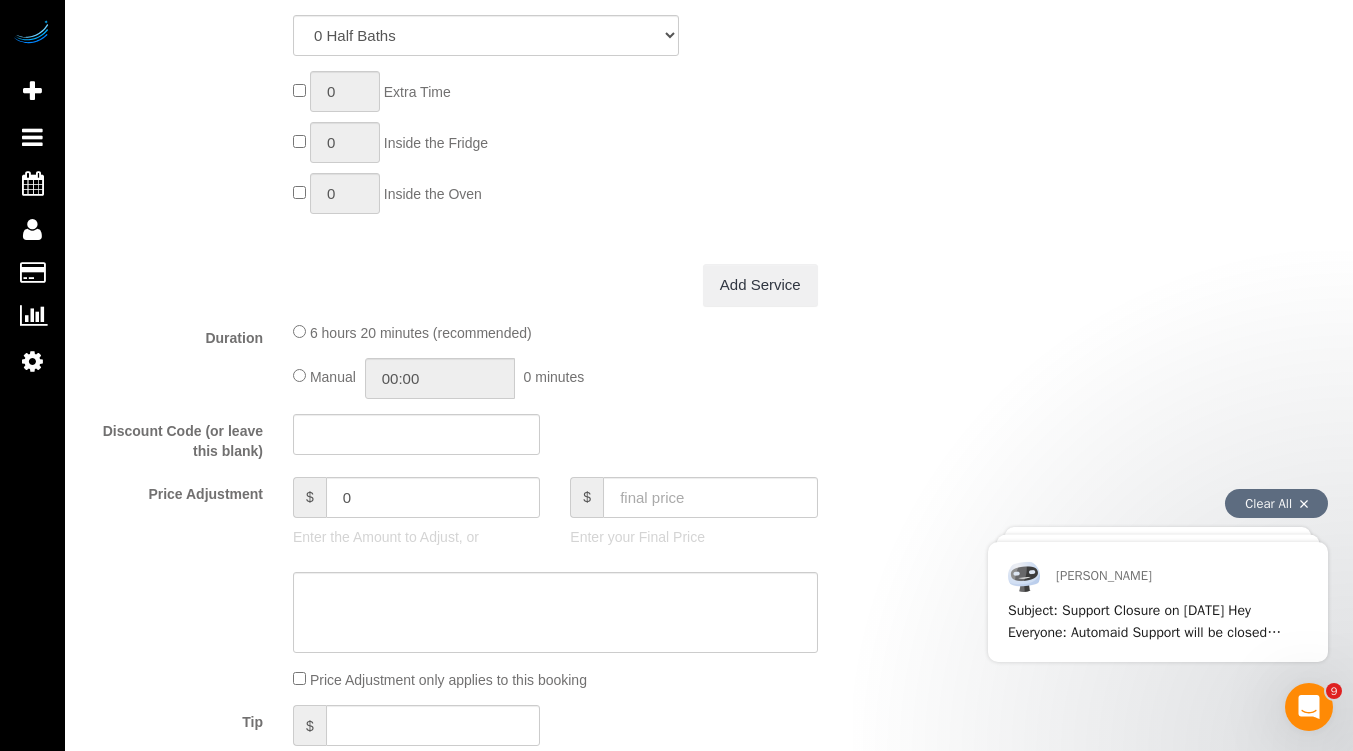 scroll, scrollTop: 1044, scrollLeft: 0, axis: vertical 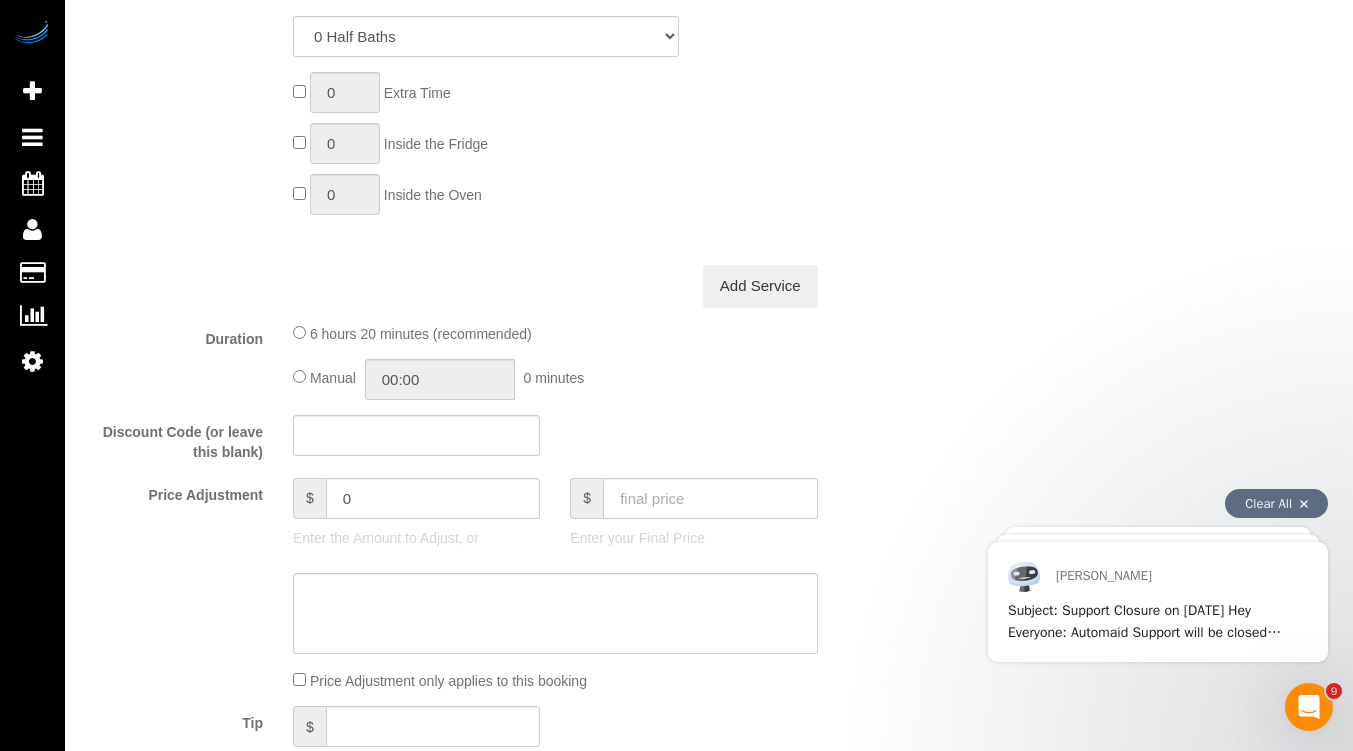 click on "What
Frequency of Service *
Monthly (0% for the First Booking) One Time Monthly (5% OFF) - 5.00% (0% for the First Booking) Every 3 Weeks (6% OFF) - 6.00% (0% for the First Booking) Every 2 Weeks (8% OFF) - 8.00% (0% for the First Booking) Weekly (12% OFF) - 12.00% (0% for the First Booking)
Type of Service *
Standard Clean Deep Clean Move In/Out Clean
X
1 Bedroom Home 2 Bedroom Home 3 Bedroom Home 4 Bedroom Home 5 Bedroom Home 6 Bedroom Home 7 Bedroom Home 8 Bedroom Home 9 Bedroom Home 10 Bedroom Home Hourly Cleaning" at bounding box center [486, 405] 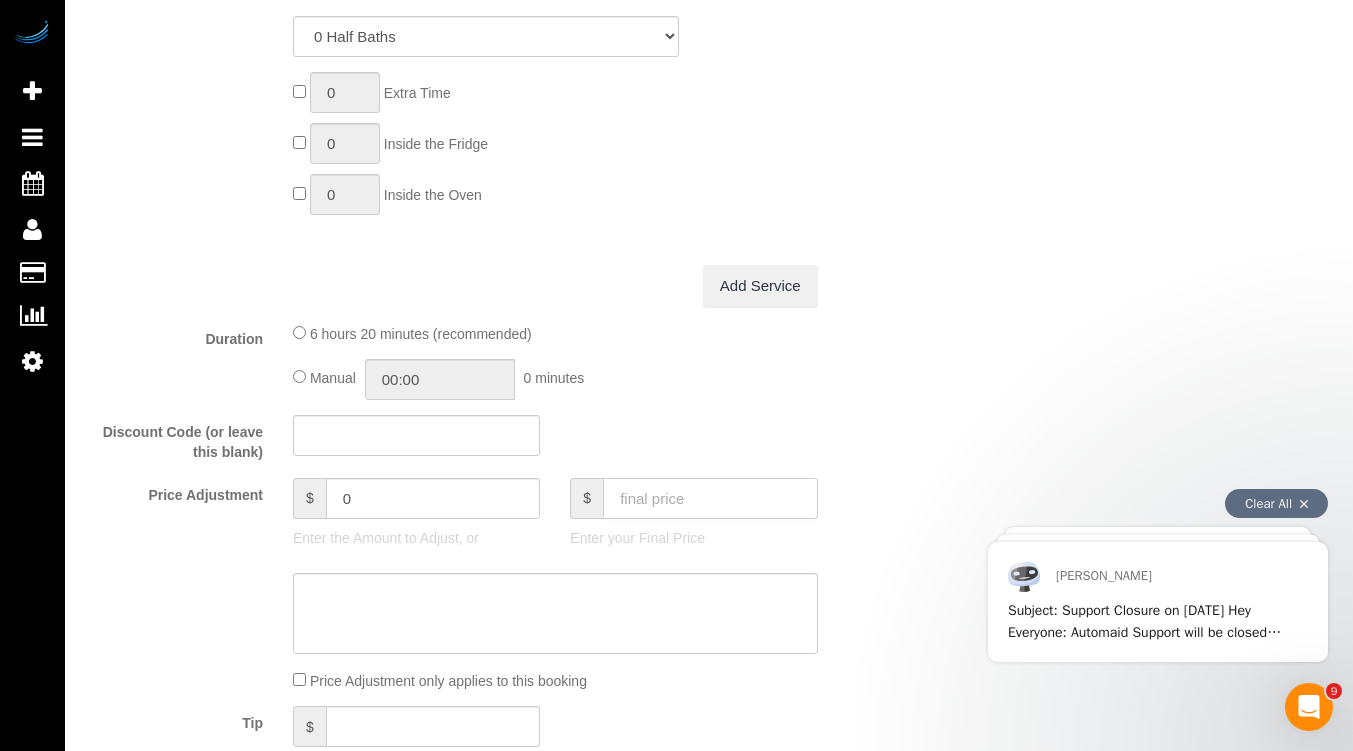 click 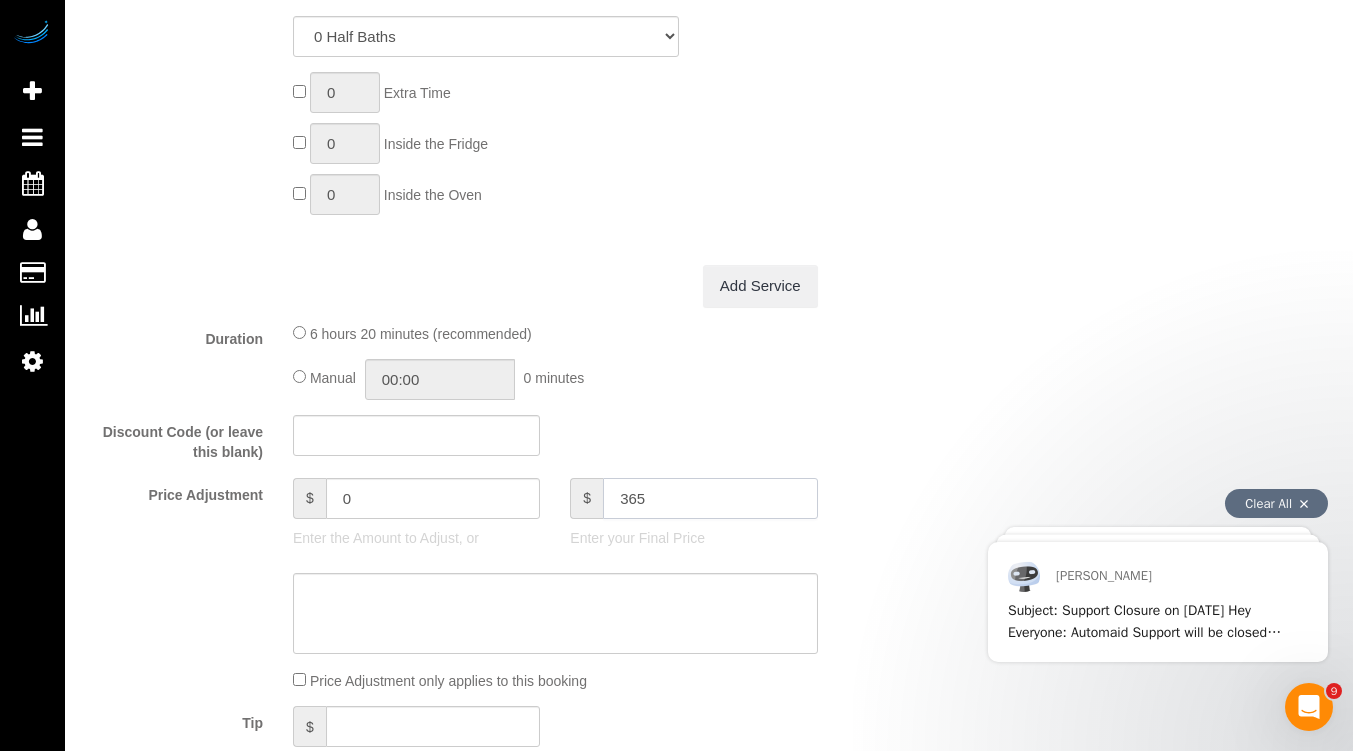 type on "365" 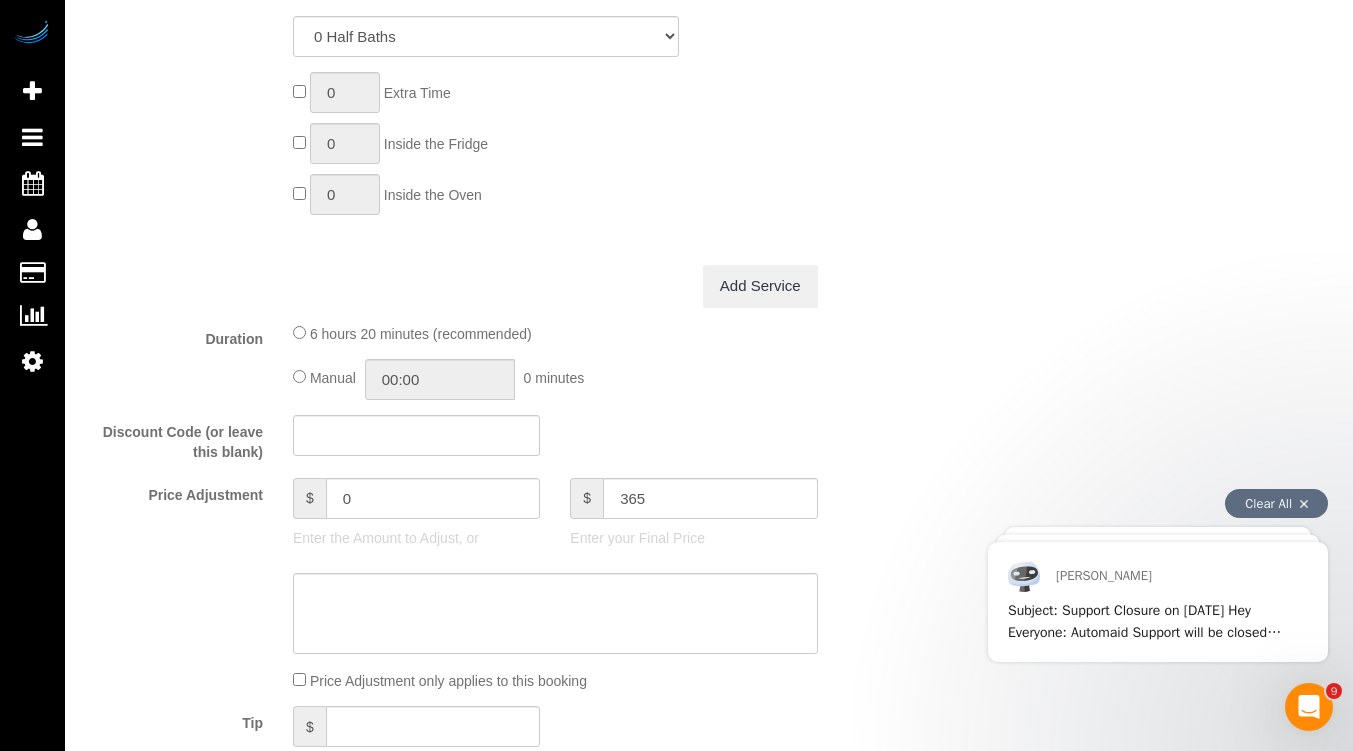 click on "What
Frequency of Service *
Monthly (0% for the First Booking) One Time Monthly (5% OFF) - 5.00% (0% for the First Booking) Every 3 Weeks (6% OFF) - 6.00% (0% for the First Booking) Every 2 Weeks (8% OFF) - 8.00% (0% for the First Booking) Weekly (12% OFF) - 12.00% (0% for the First Booking)
Type of Service *
Standard Clean Deep Clean Move In/Out Clean
X
1 Bedroom Home 2 Bedroom Home 3 Bedroom Home 4 Bedroom Home 5 Bedroom Home 6 Bedroom Home 7 Bedroom Home 8 Bedroom Home 9 Bedroom Home 10 Bedroom Home Hourly Cleaning" at bounding box center [486, 405] 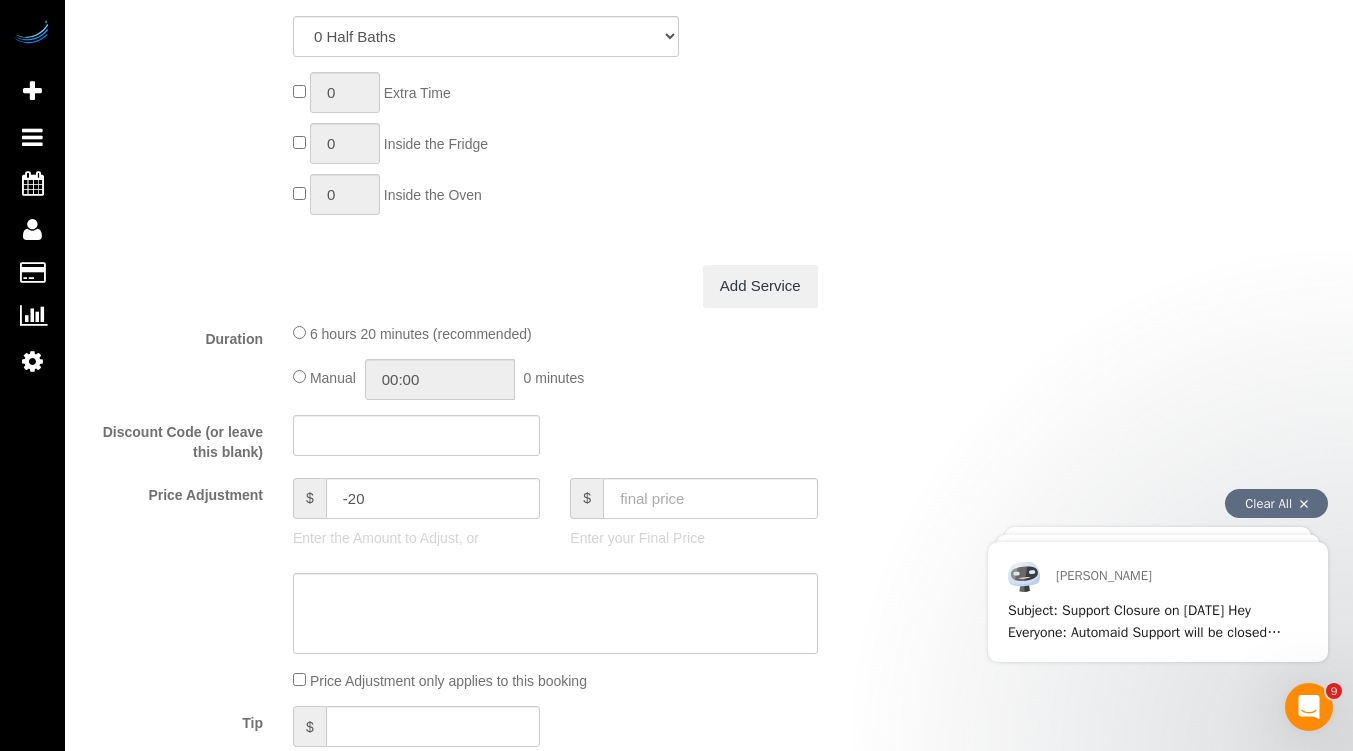 click on "Manual
00:00
0 minutes" 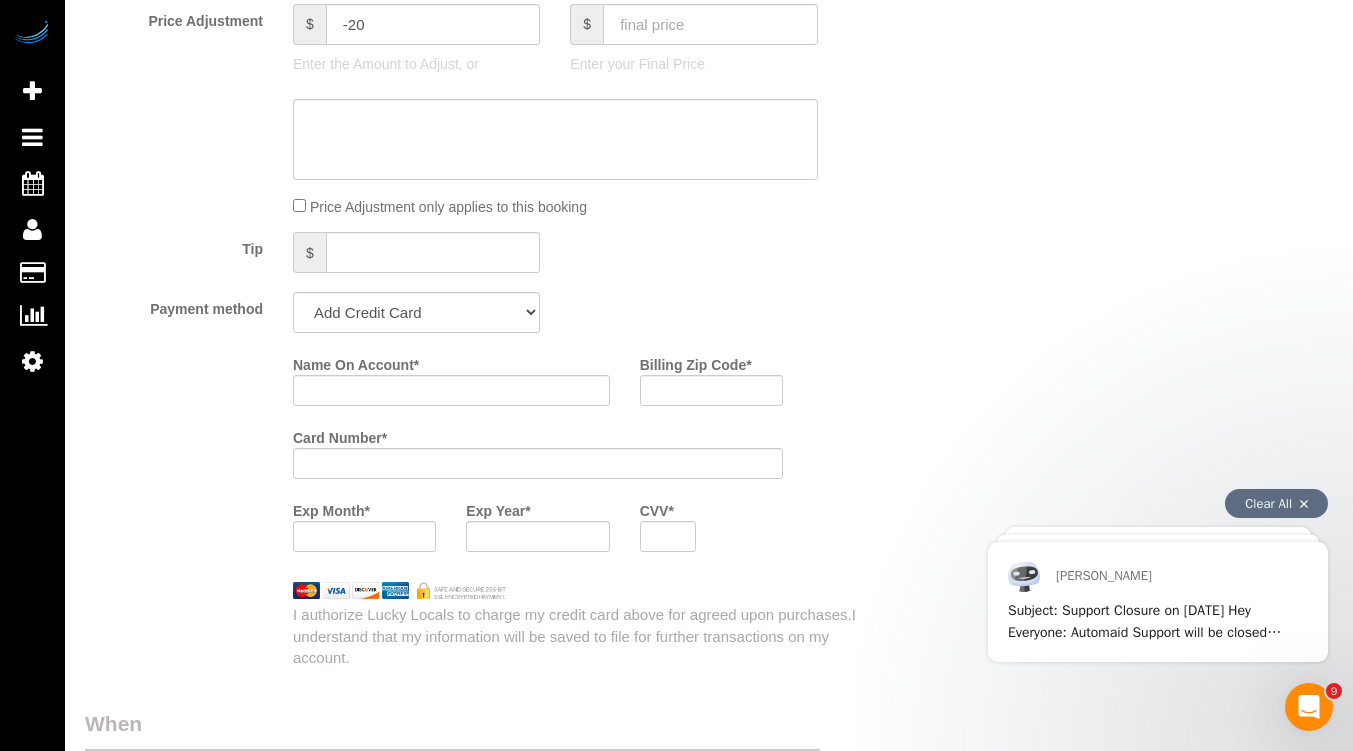 scroll, scrollTop: 1517, scrollLeft: 0, axis: vertical 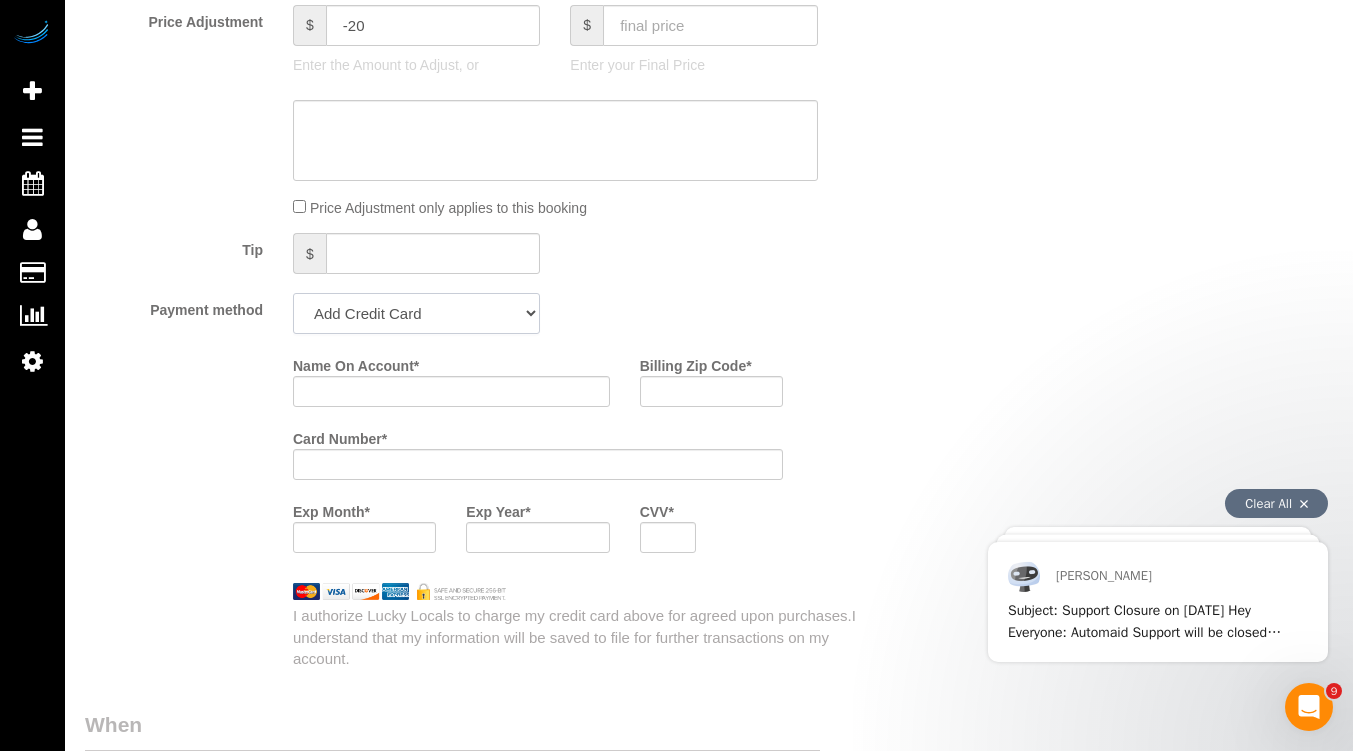 click on "Add Credit Card Cash Check Paypal" 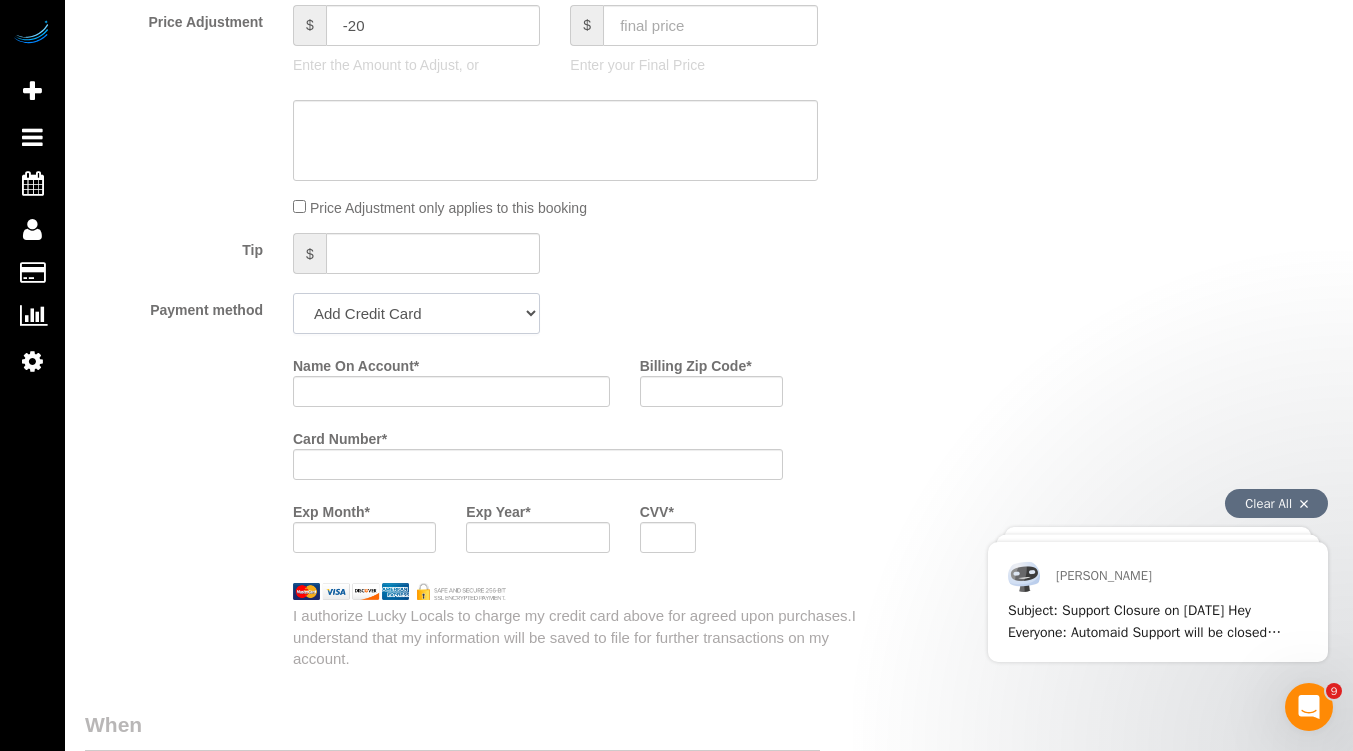 select on "string:cash" 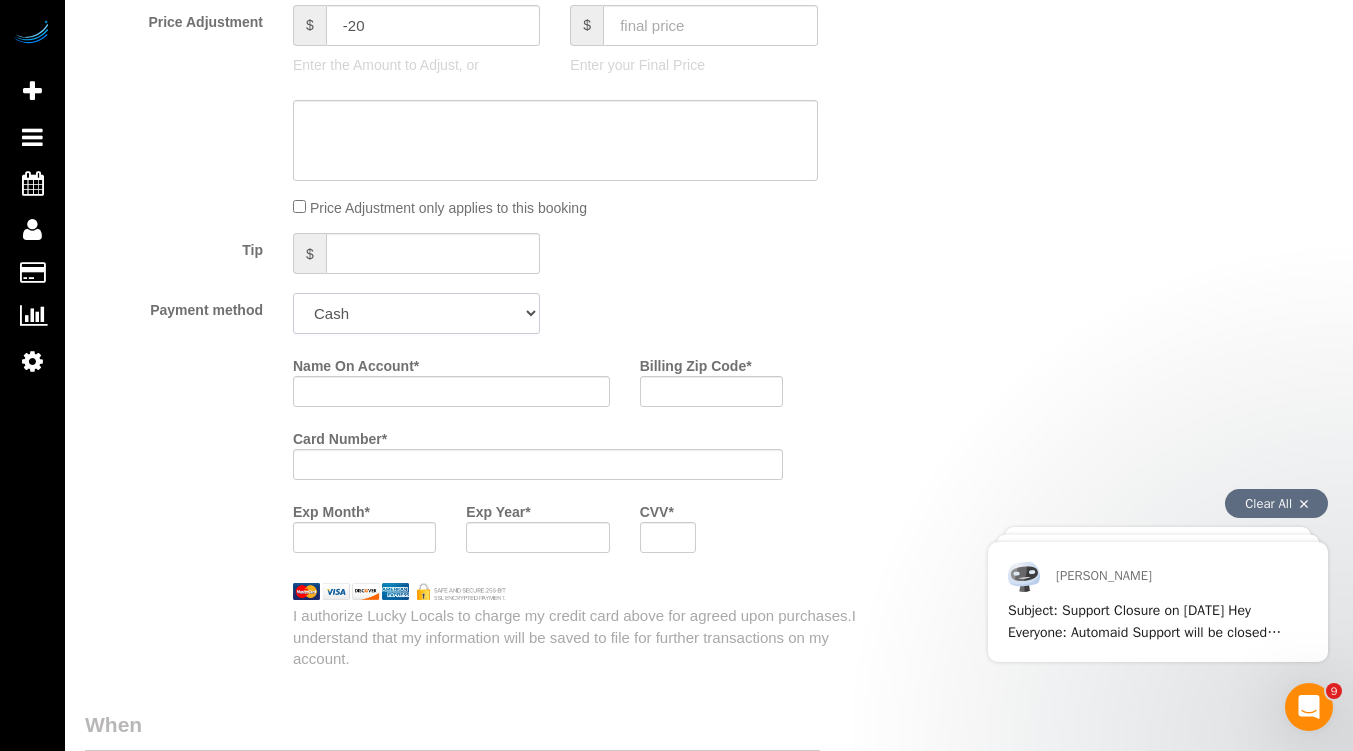 click on "Add Credit Card Cash Check Paypal" 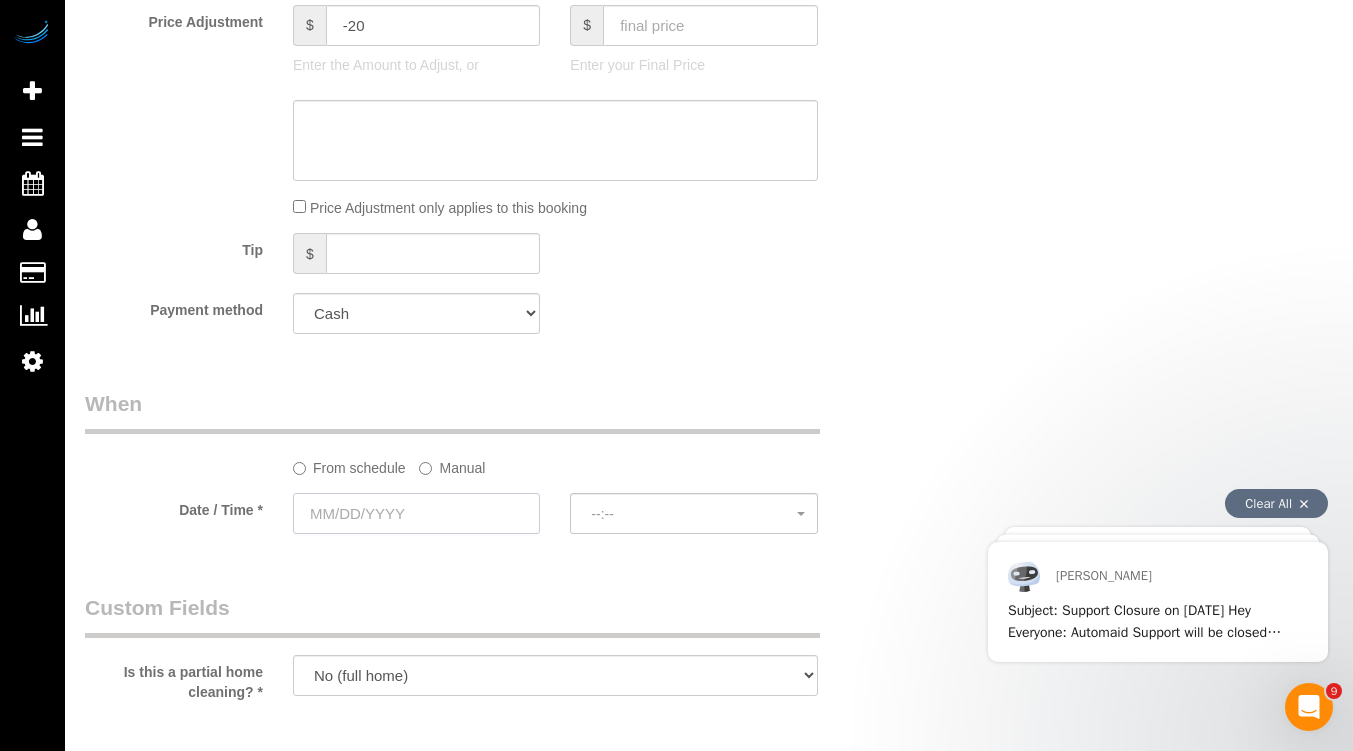 click at bounding box center [416, 513] 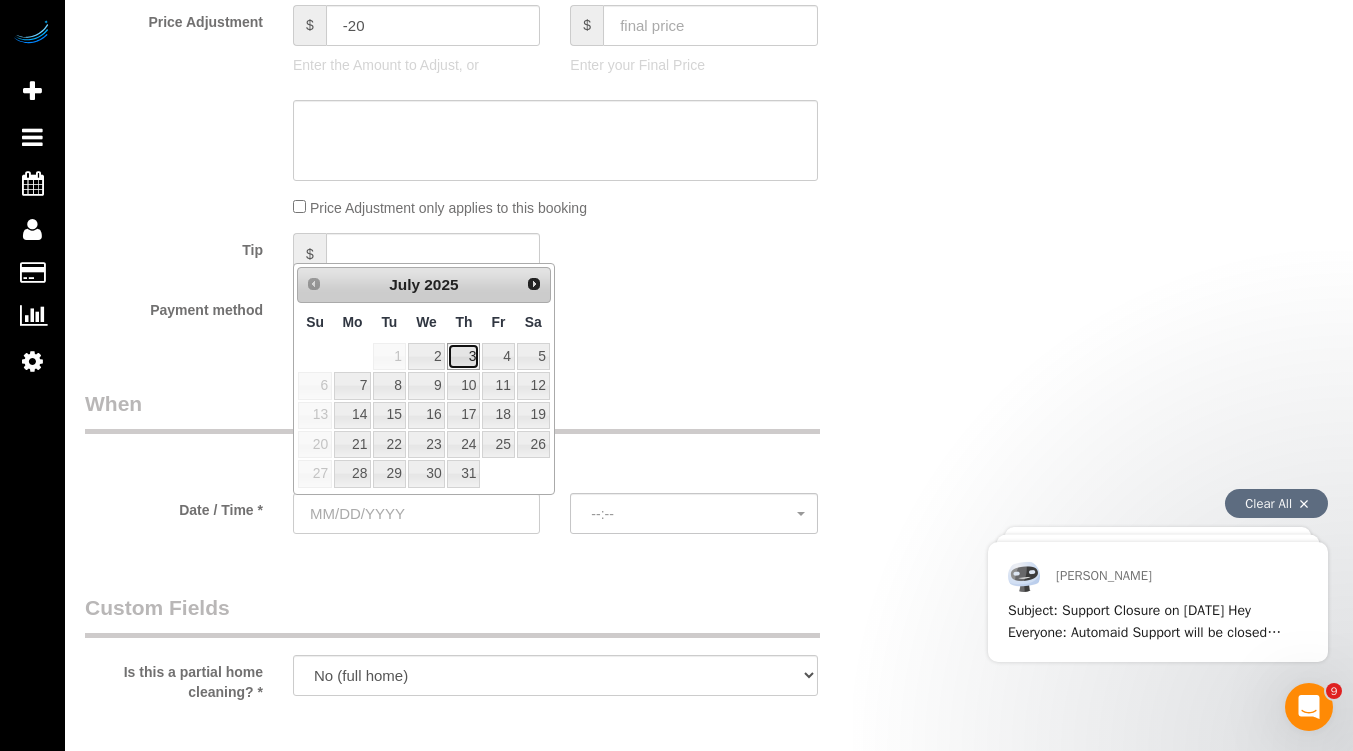 click on "3" at bounding box center (463, 356) 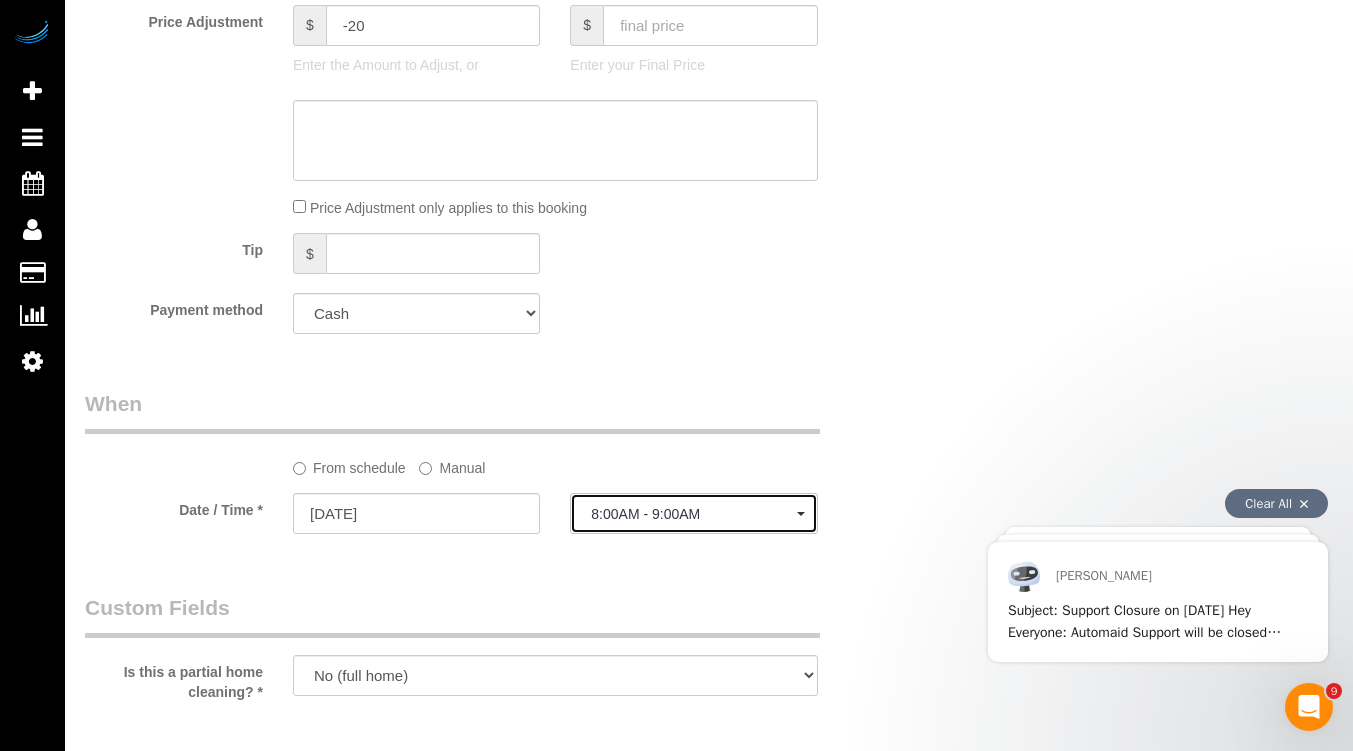click on "8:00AM - 9:00AM" 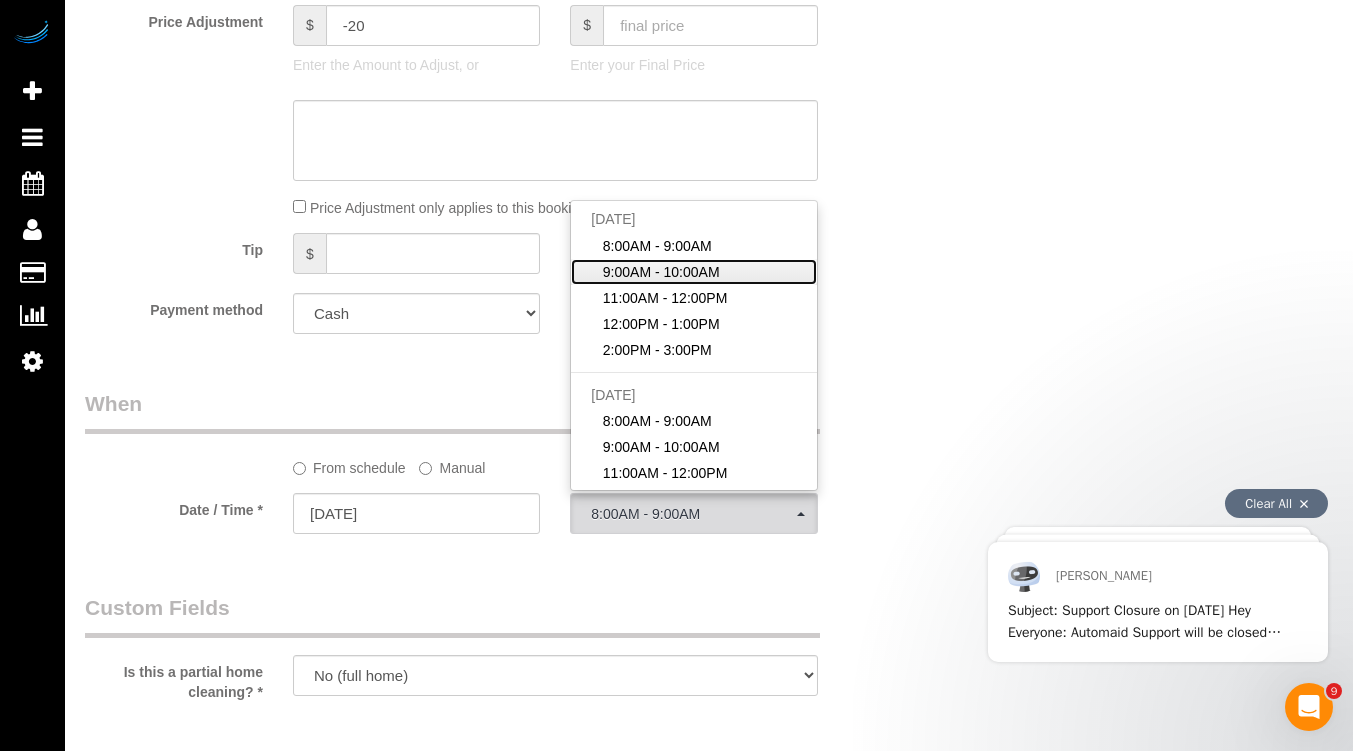 click on "9:00AM - 10:00AM" 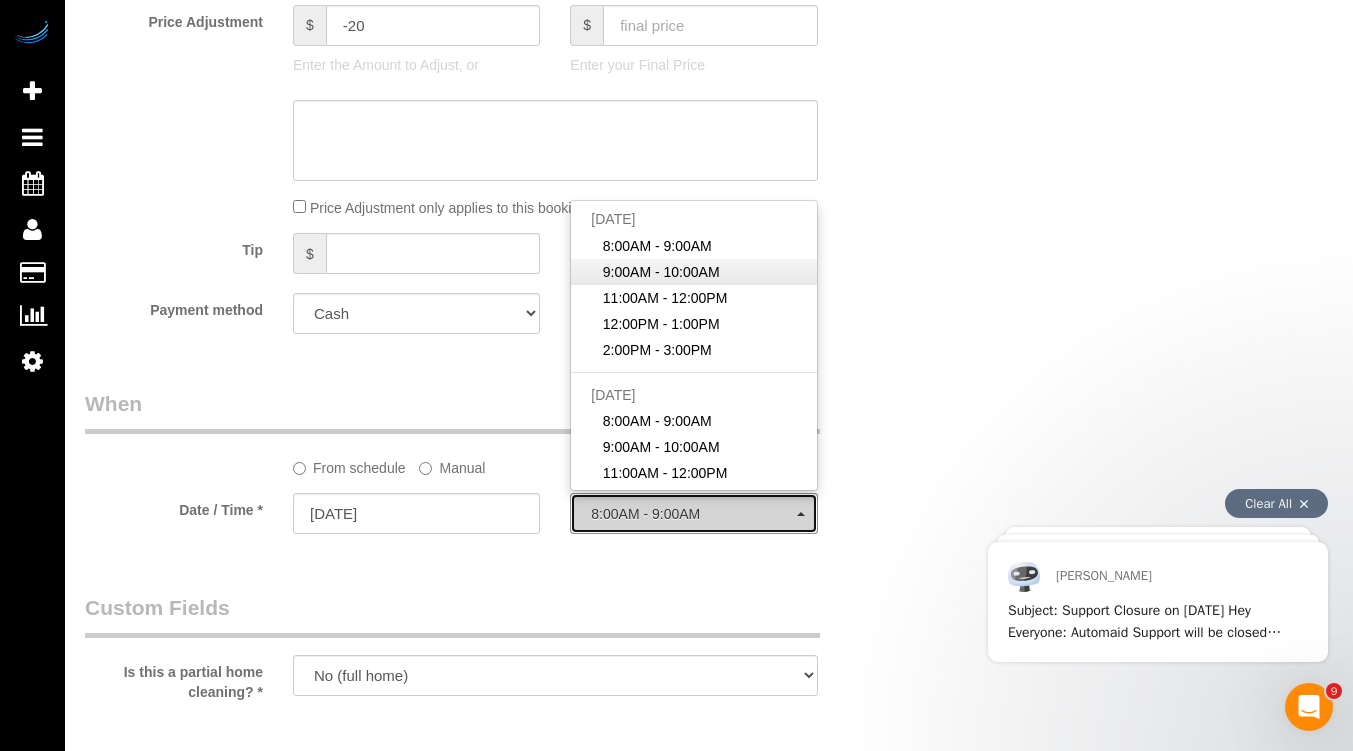 select on "spot2" 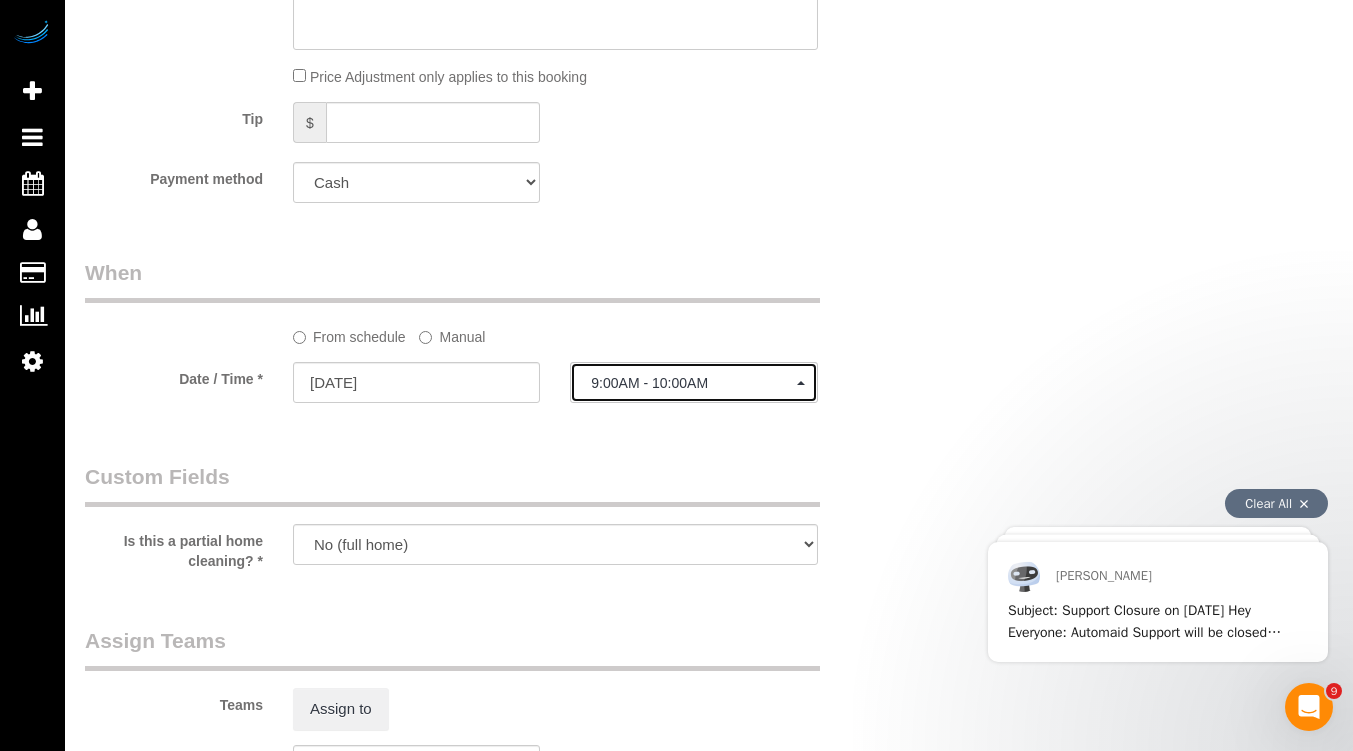 scroll, scrollTop: 1661, scrollLeft: 0, axis: vertical 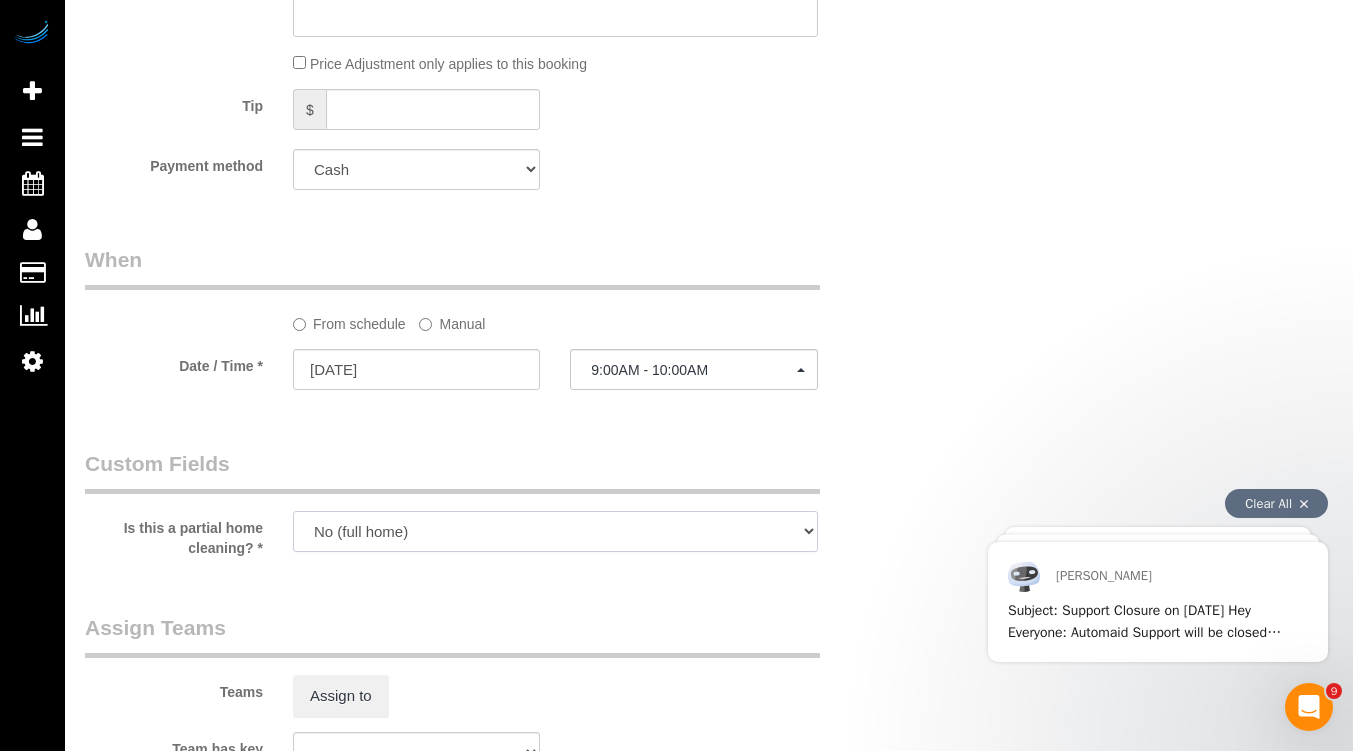 click on "Yes (partial home) No (full home)" at bounding box center (555, 531) 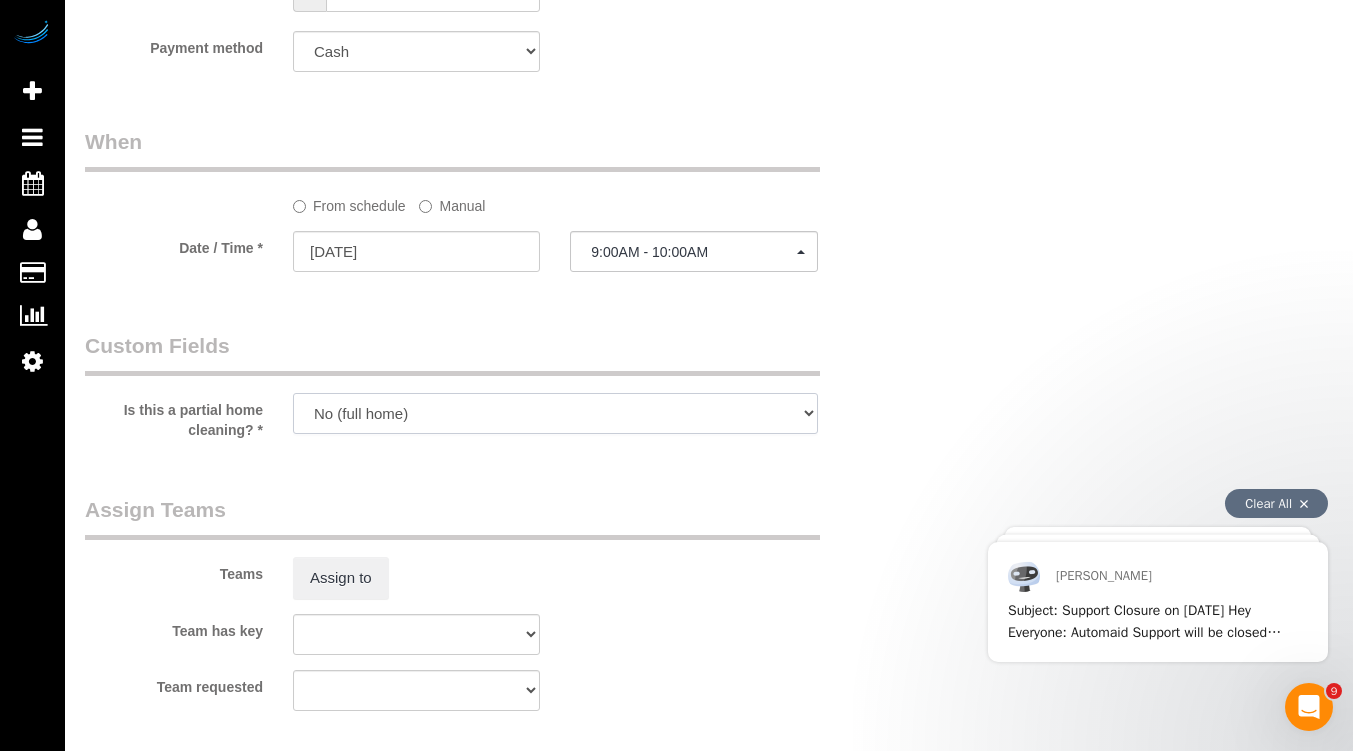 scroll, scrollTop: 1789, scrollLeft: 0, axis: vertical 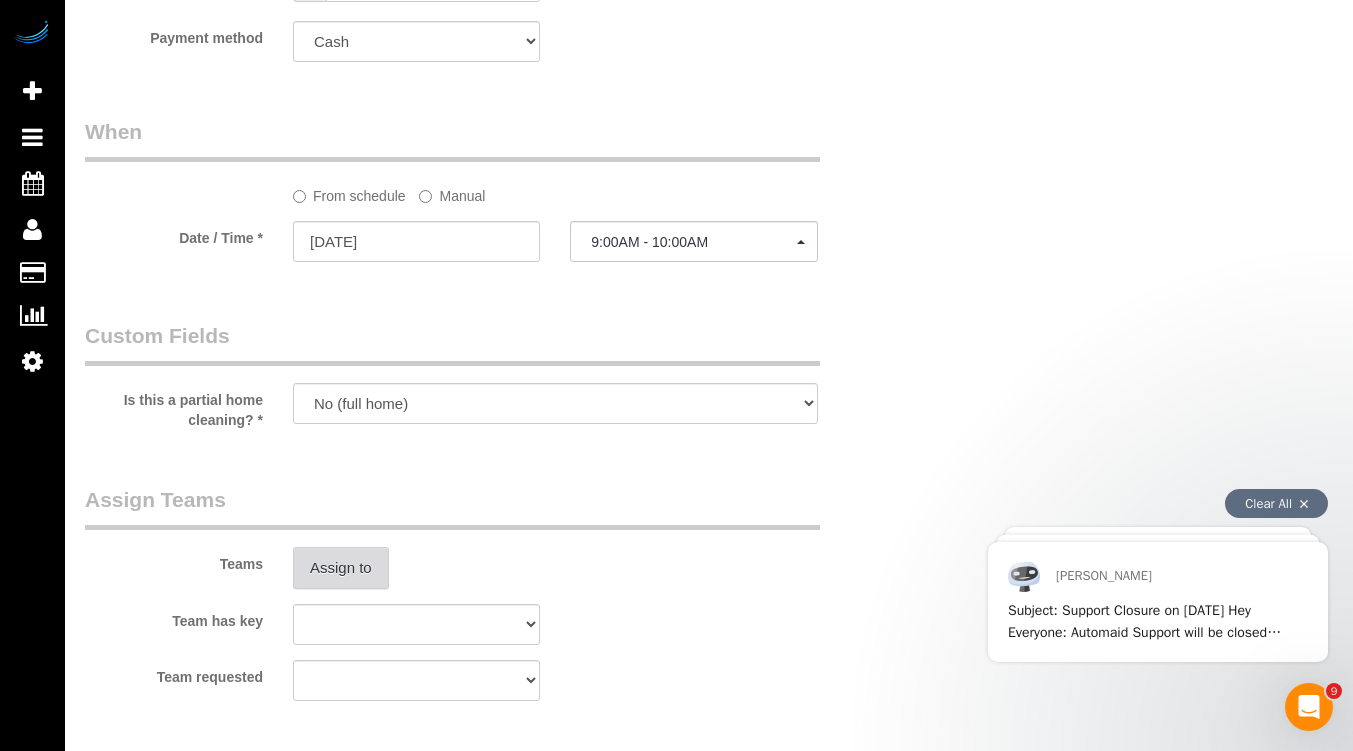 click on "Assign to" at bounding box center [341, 568] 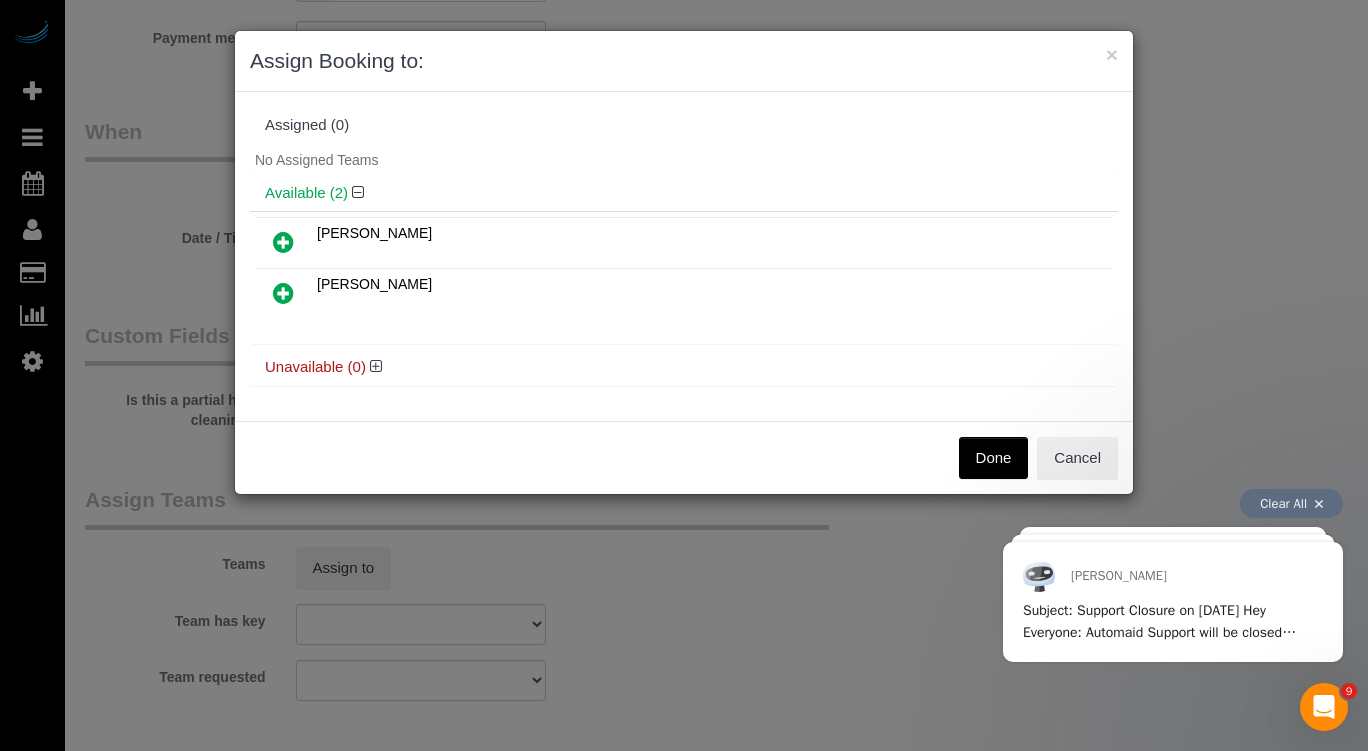 click at bounding box center (283, 242) 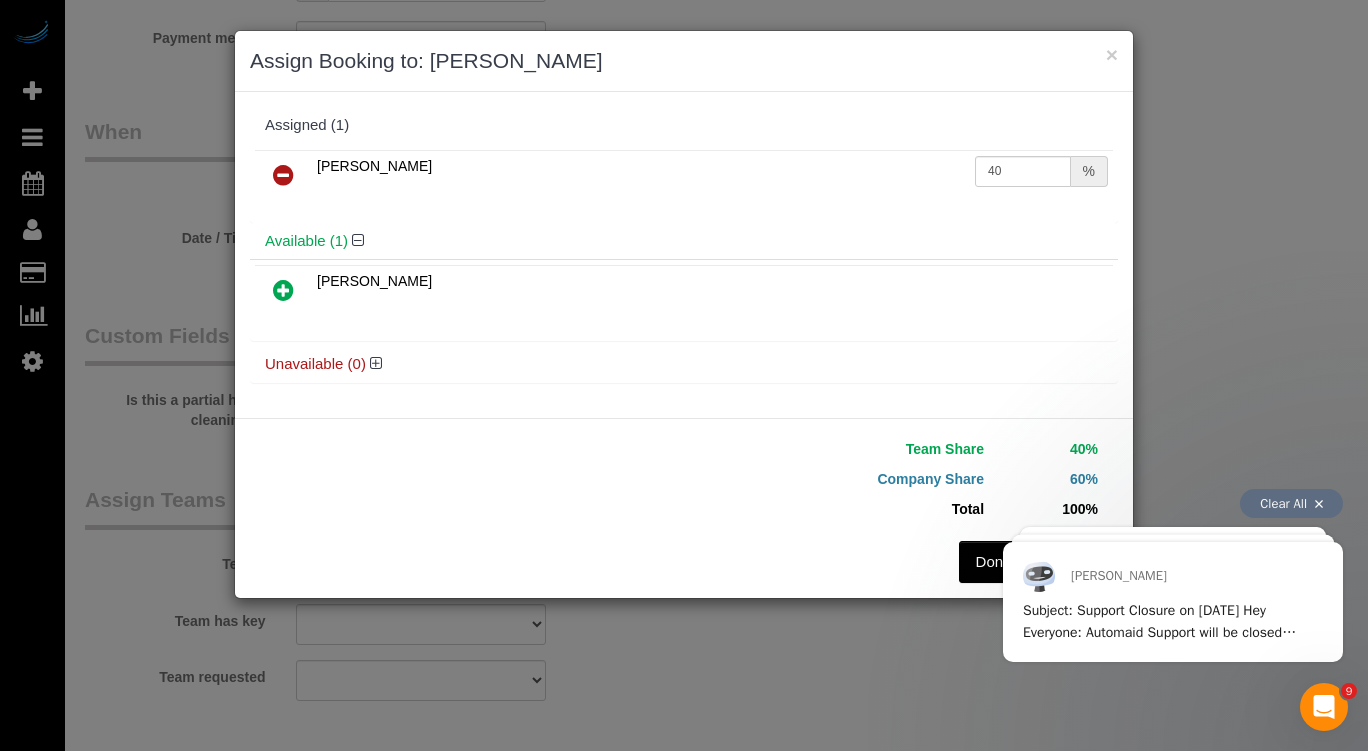 click on "Done" at bounding box center (994, 562) 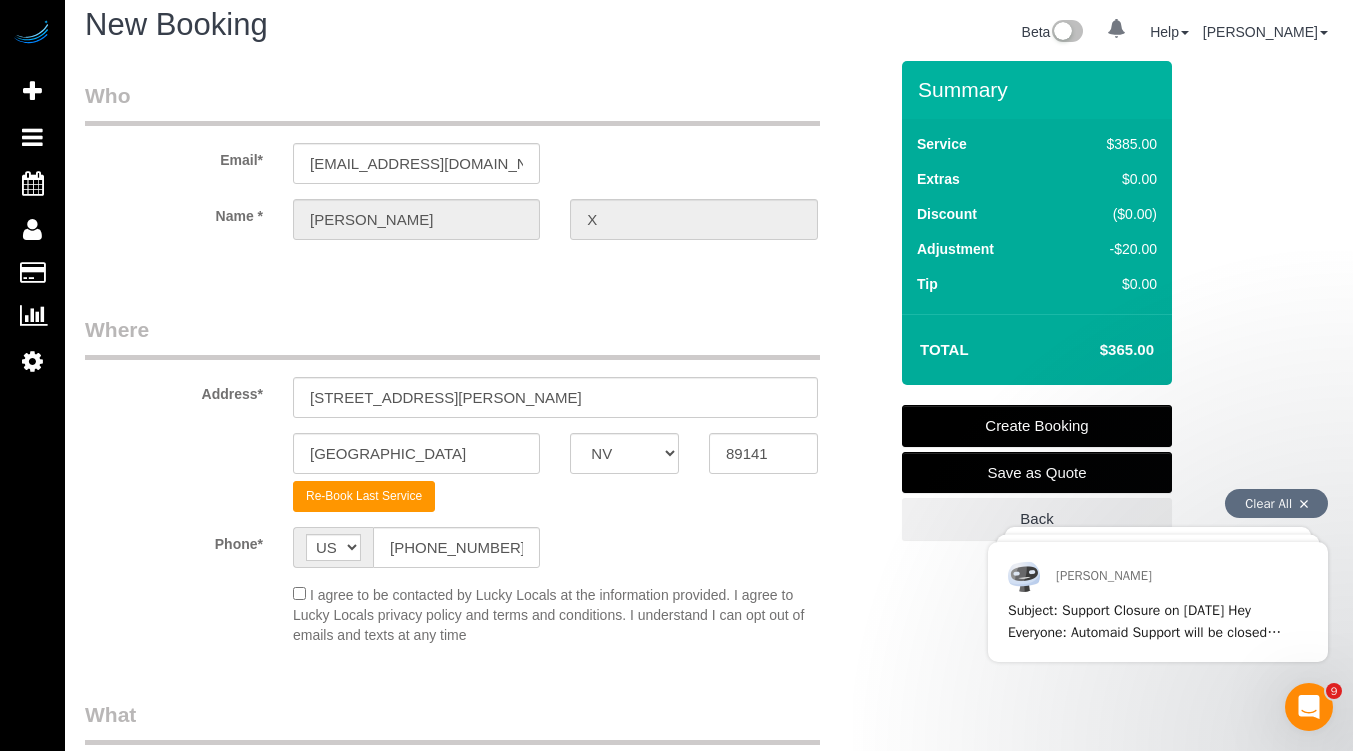 scroll, scrollTop: 11, scrollLeft: 0, axis: vertical 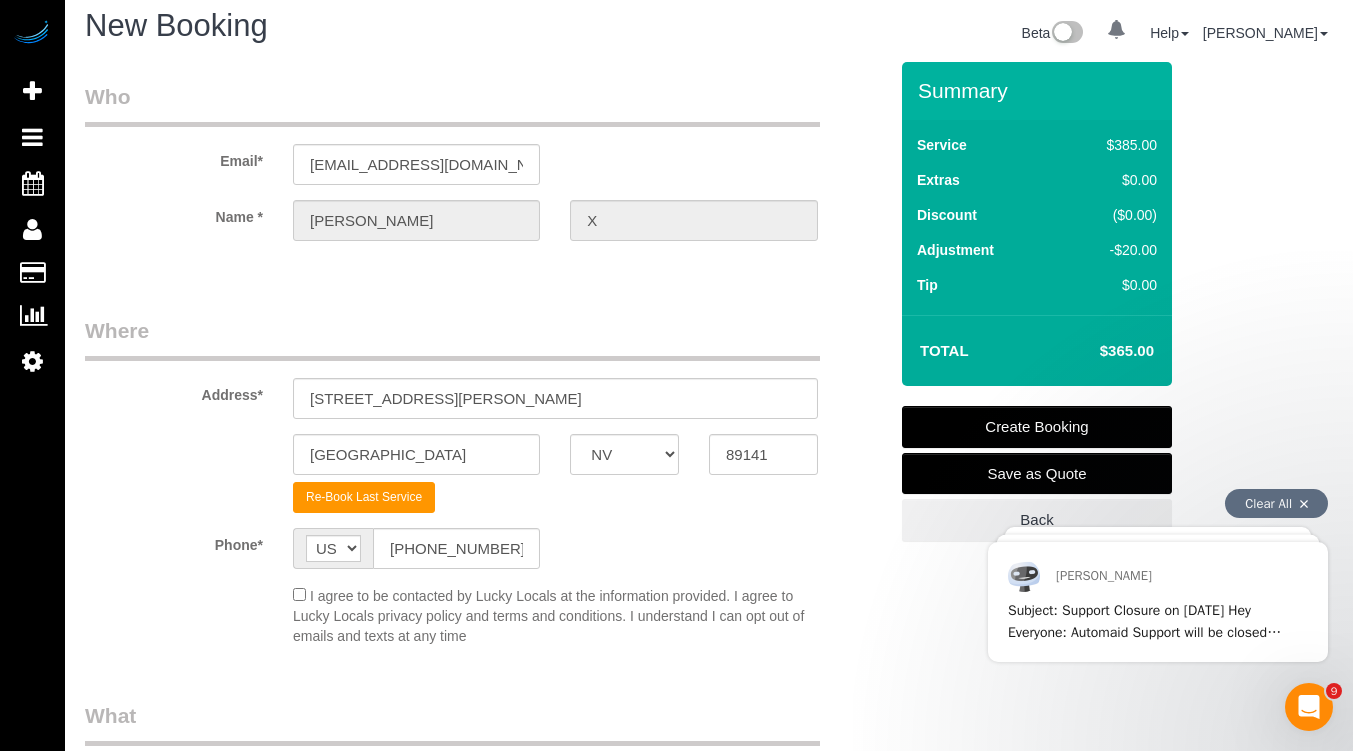 click on "Create Booking" at bounding box center [1037, 427] 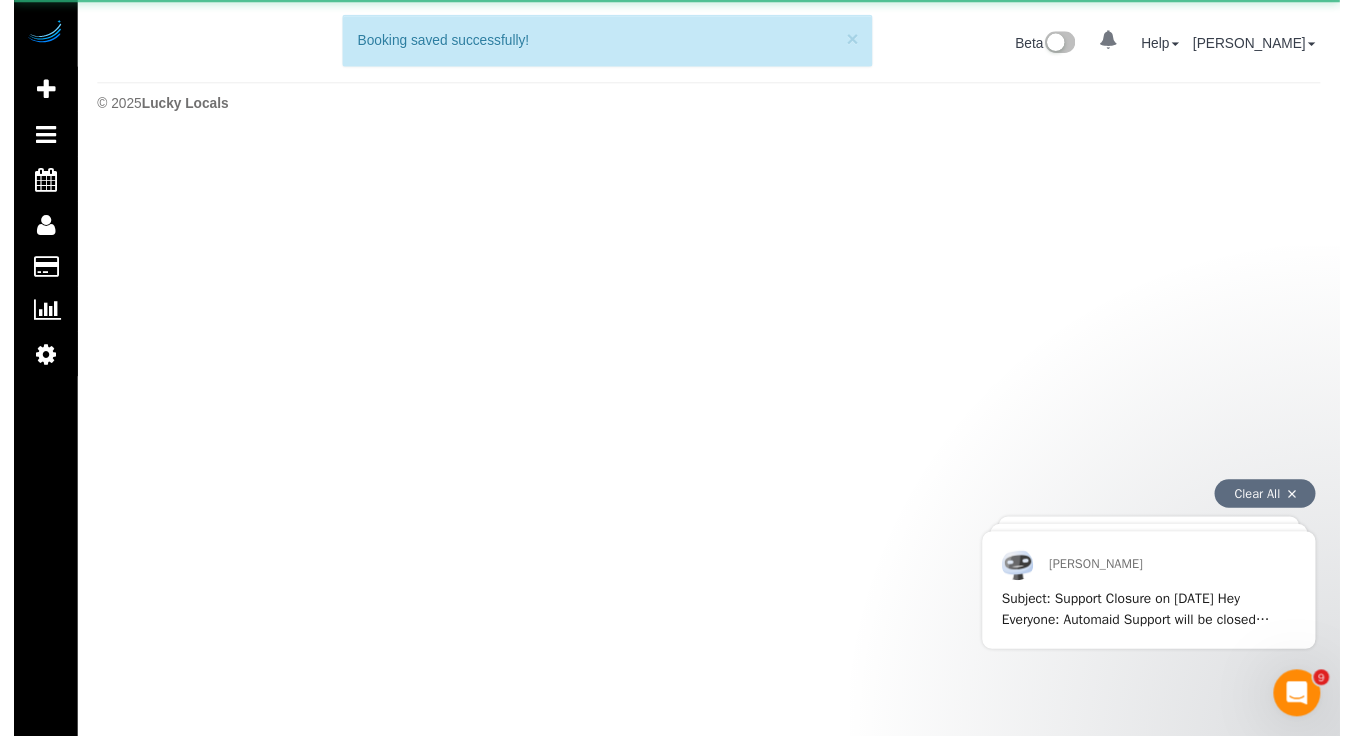 scroll, scrollTop: 0, scrollLeft: 0, axis: both 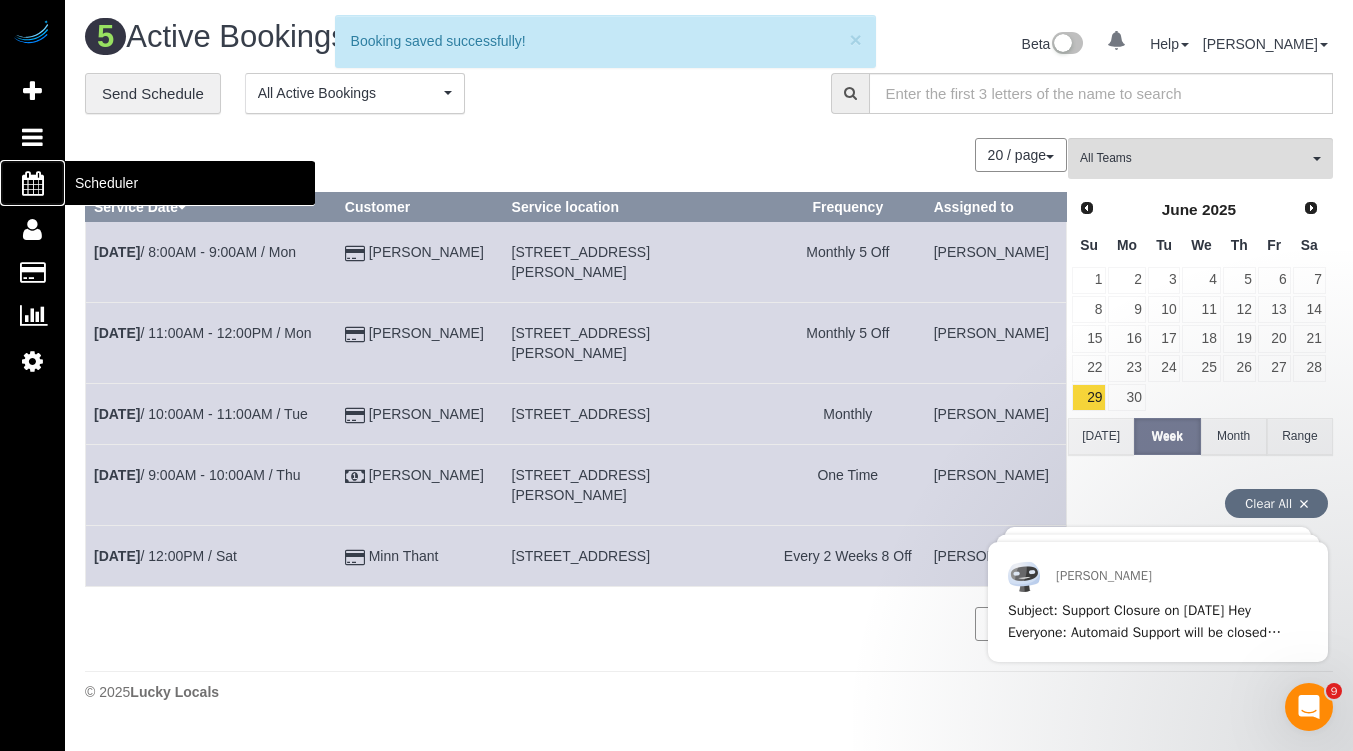 click at bounding box center (33, 183) 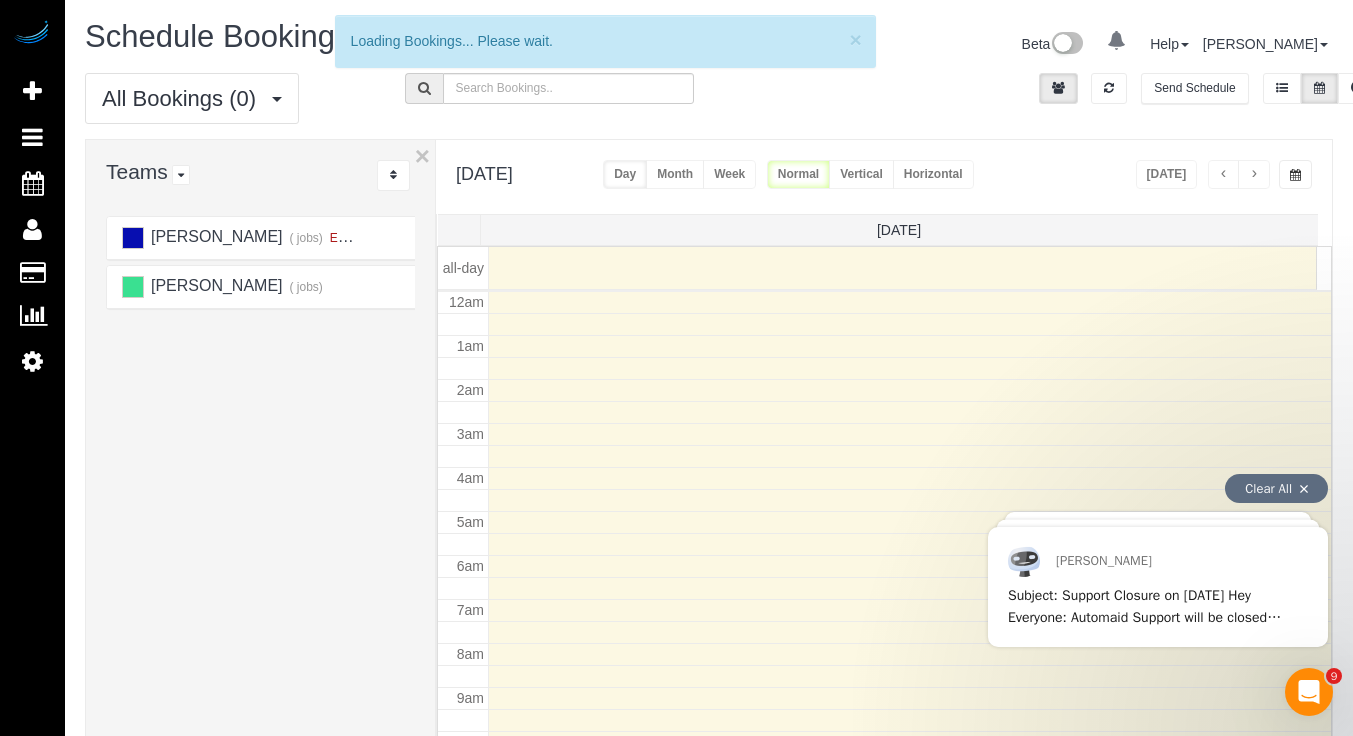 scroll, scrollTop: 265, scrollLeft: 0, axis: vertical 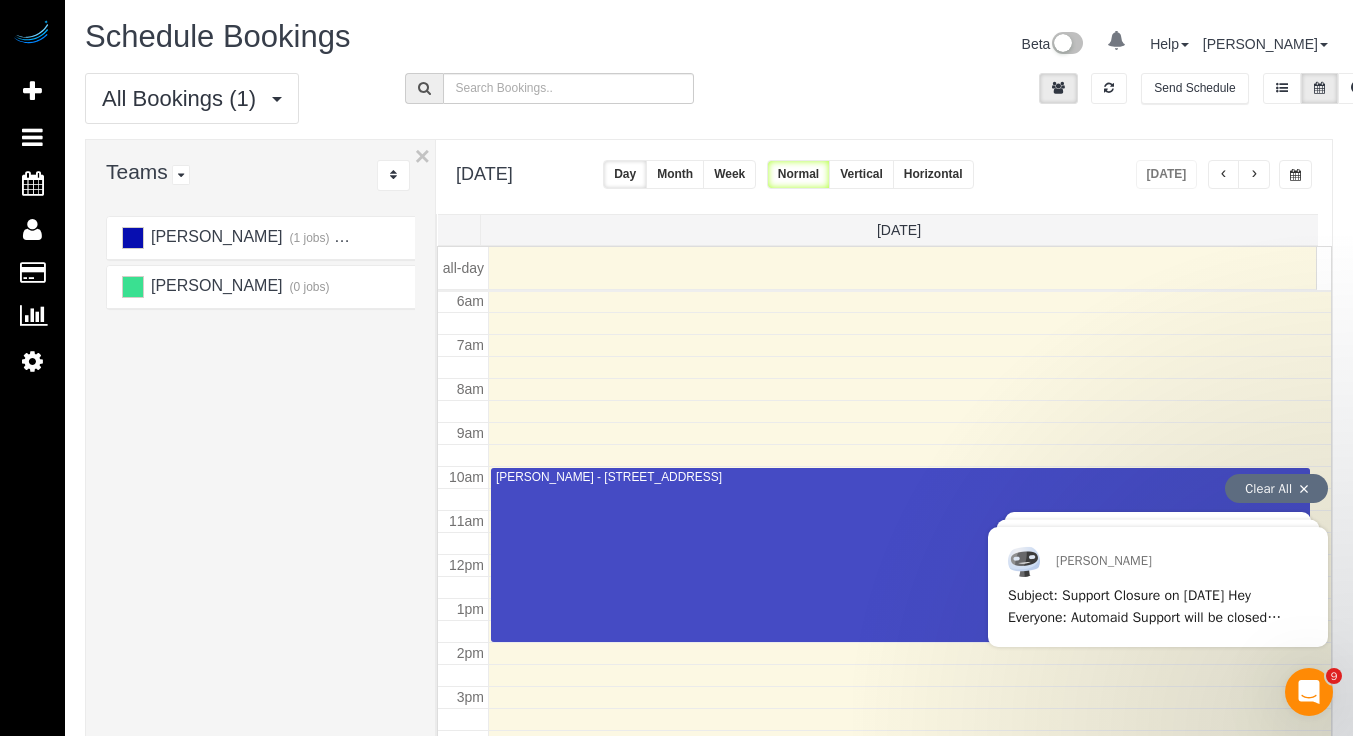 click on "Month" at bounding box center (675, 174) 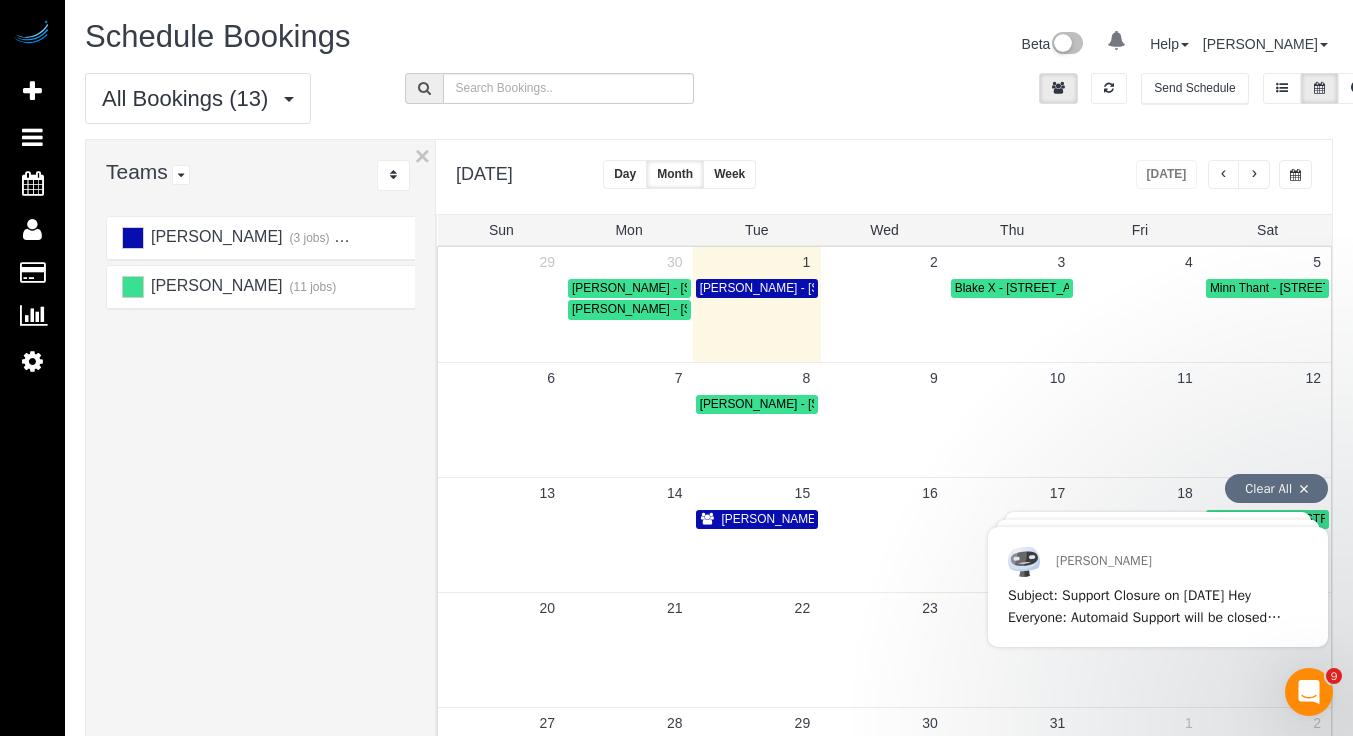 scroll, scrollTop: 143, scrollLeft: 0, axis: vertical 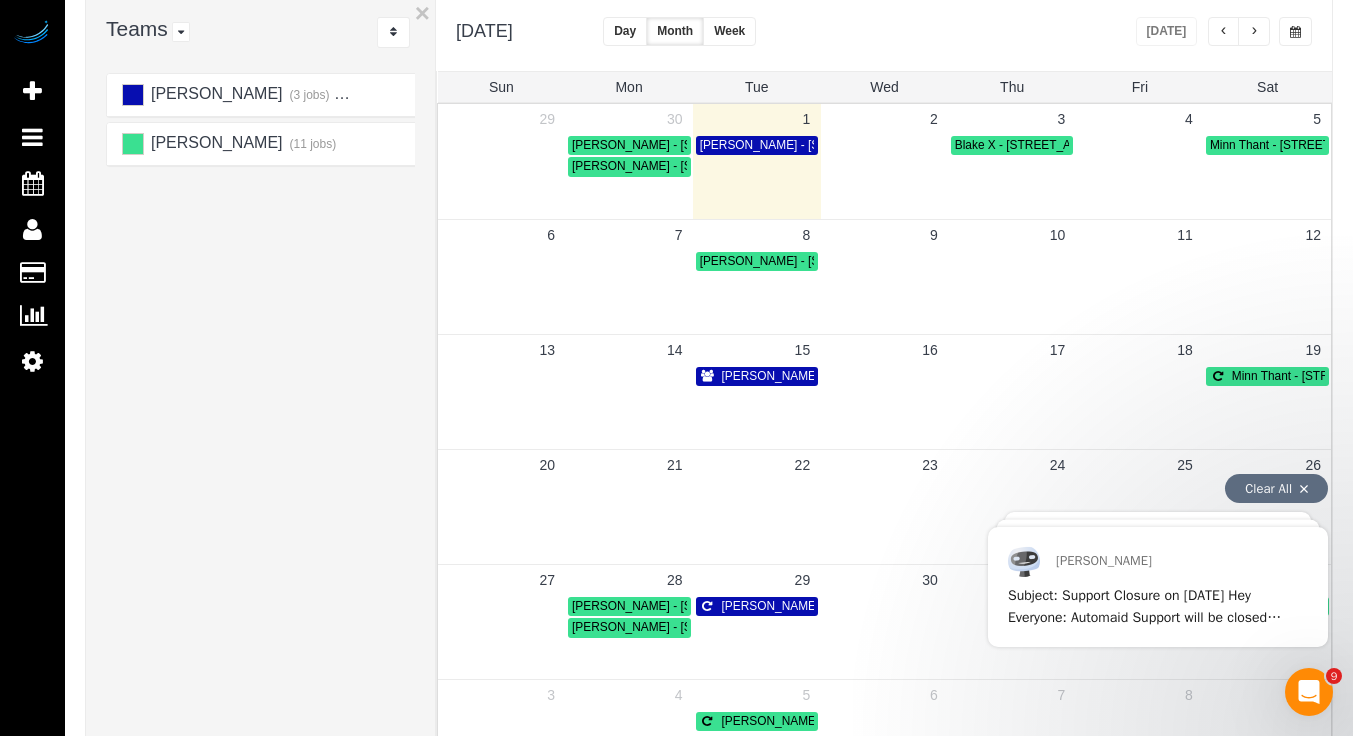 click on "[PERSON_NAME] - [STREET_ADDRESS]" at bounding box center [835, 376] 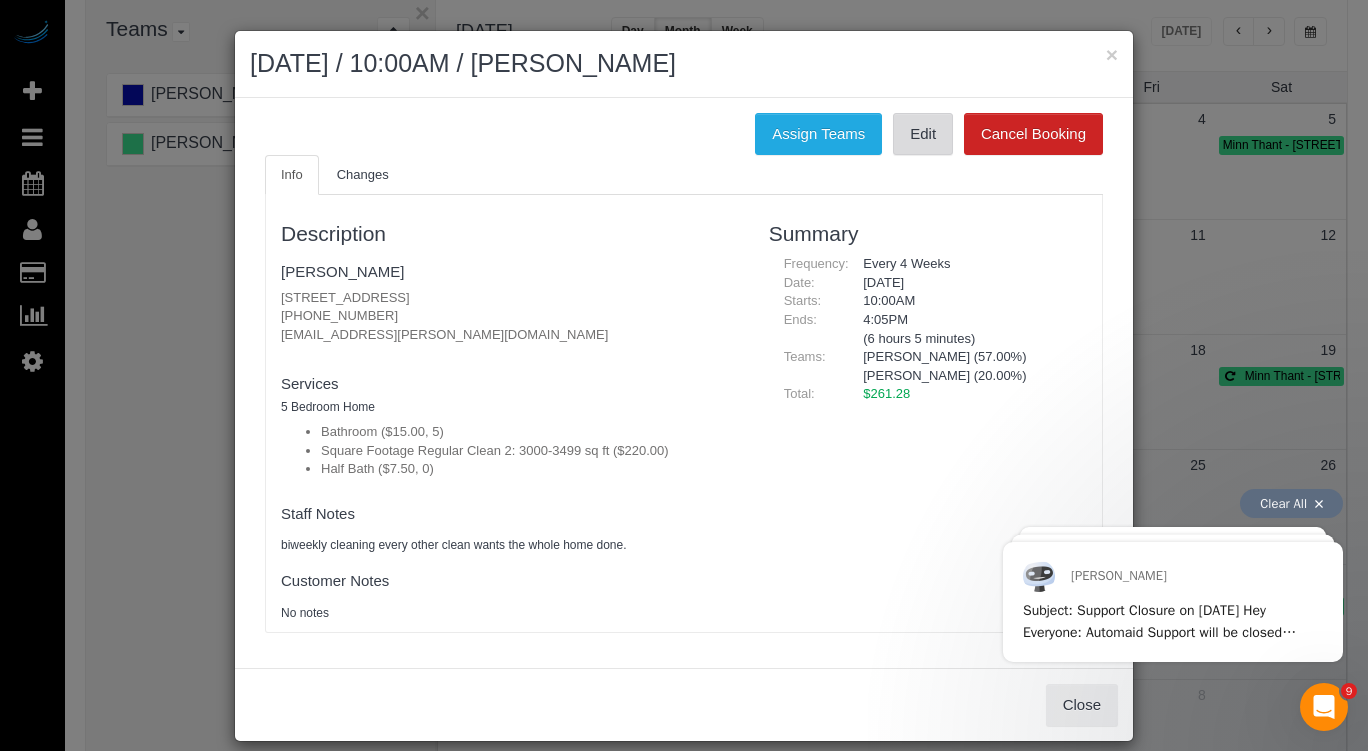 click on "Edit" at bounding box center (923, 134) 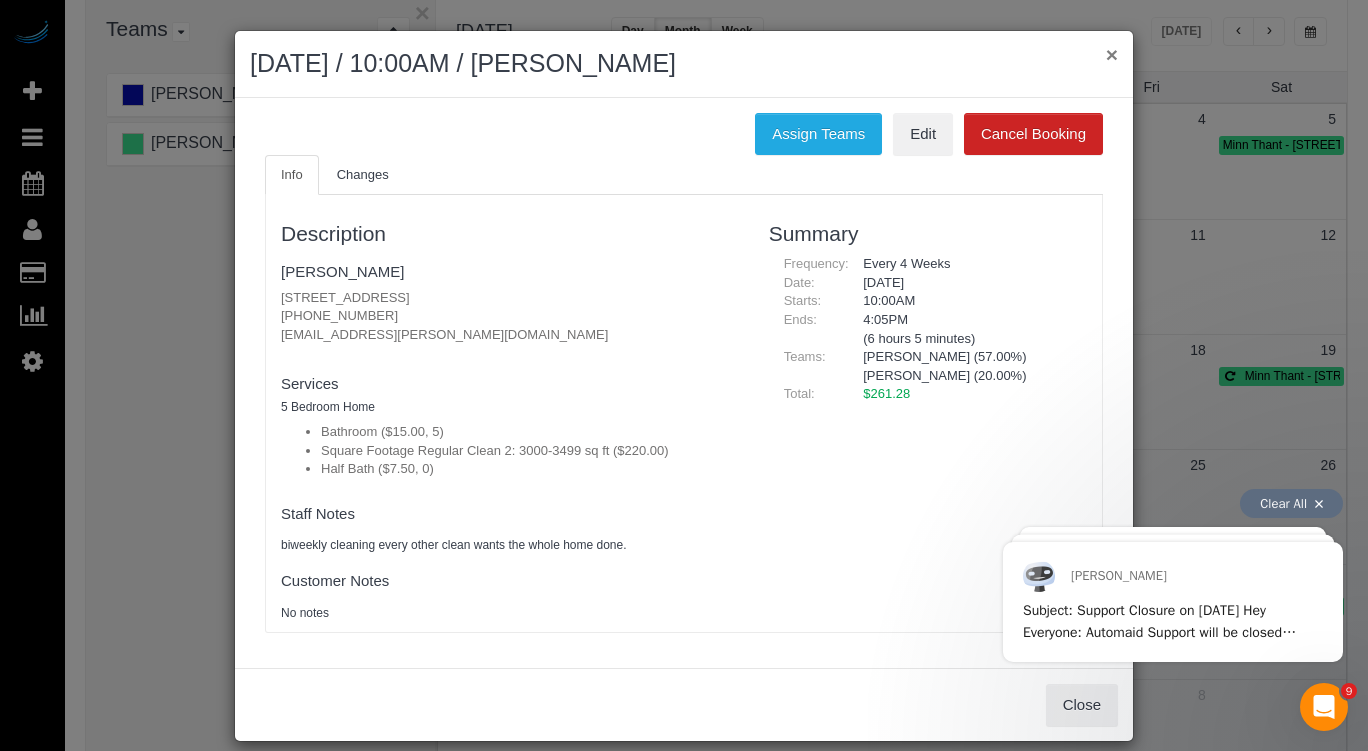 click on "×" at bounding box center (1112, 54) 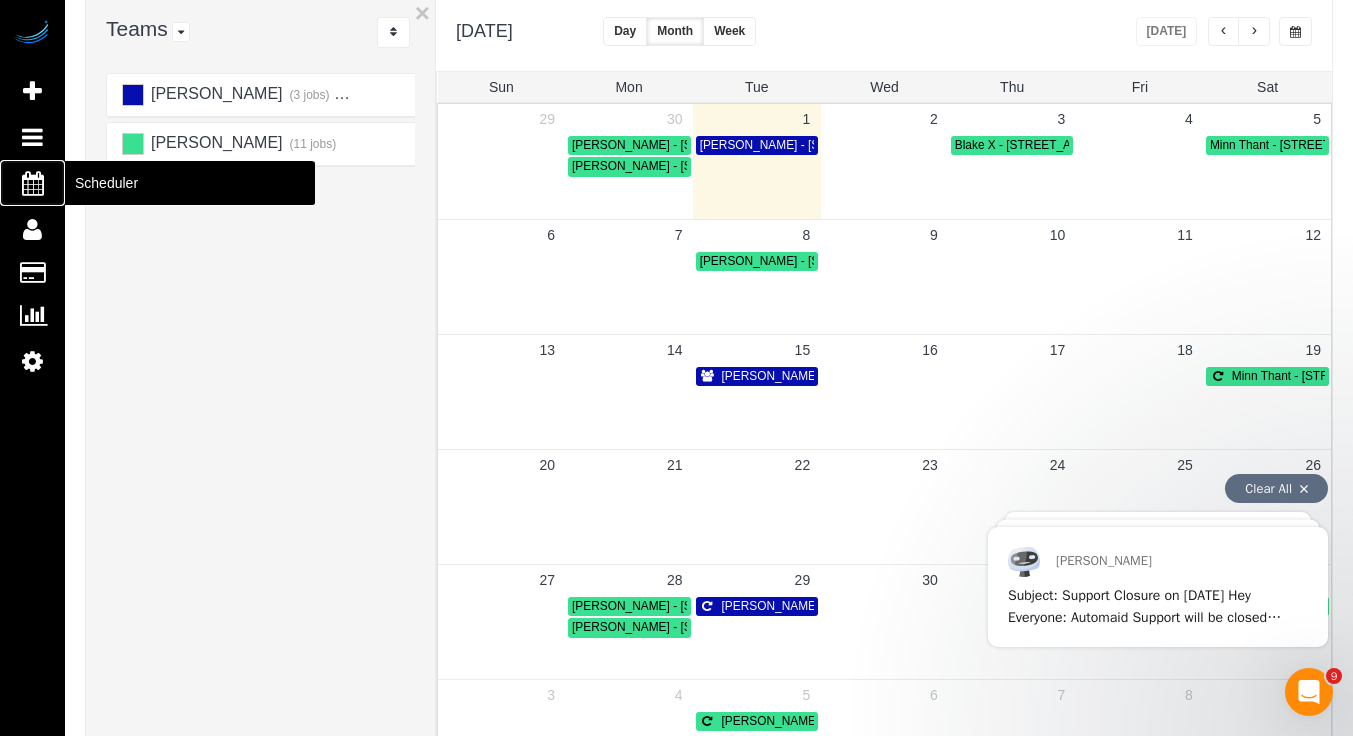 click at bounding box center [33, 183] 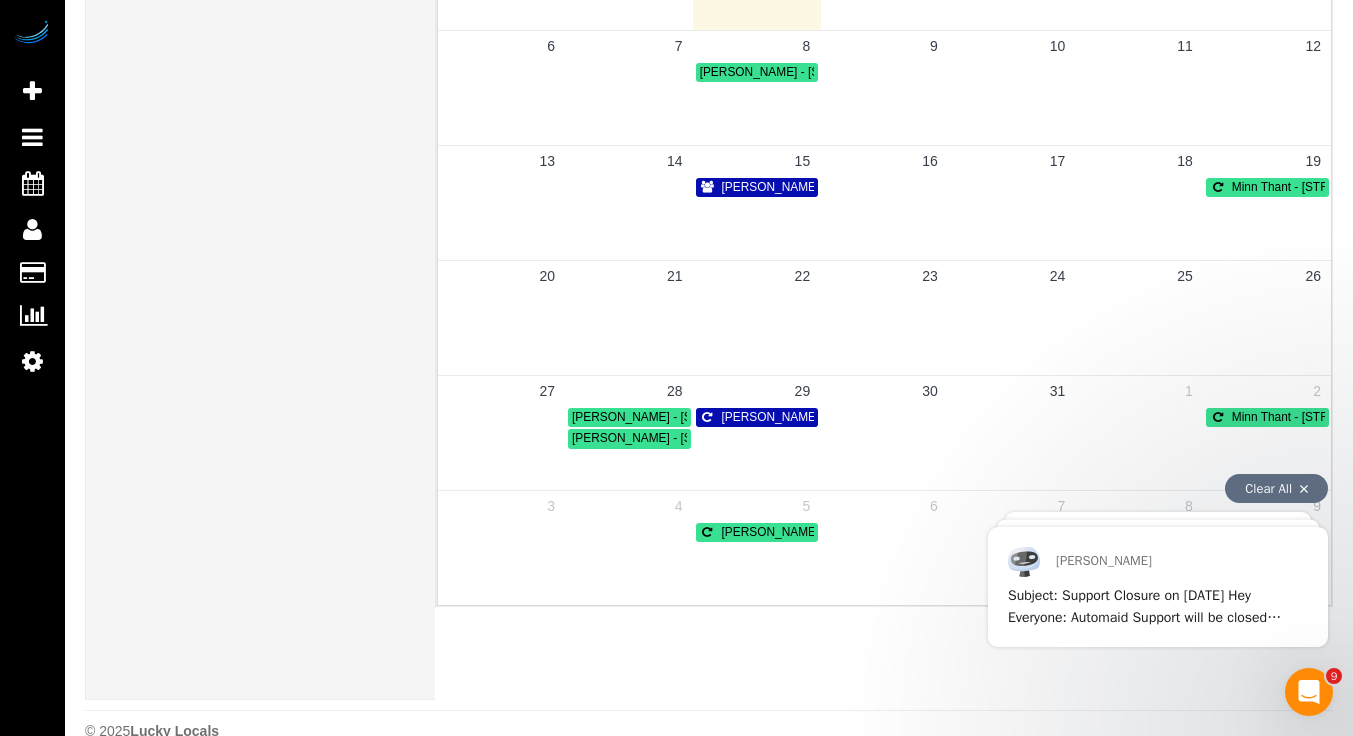 scroll, scrollTop: 0, scrollLeft: 0, axis: both 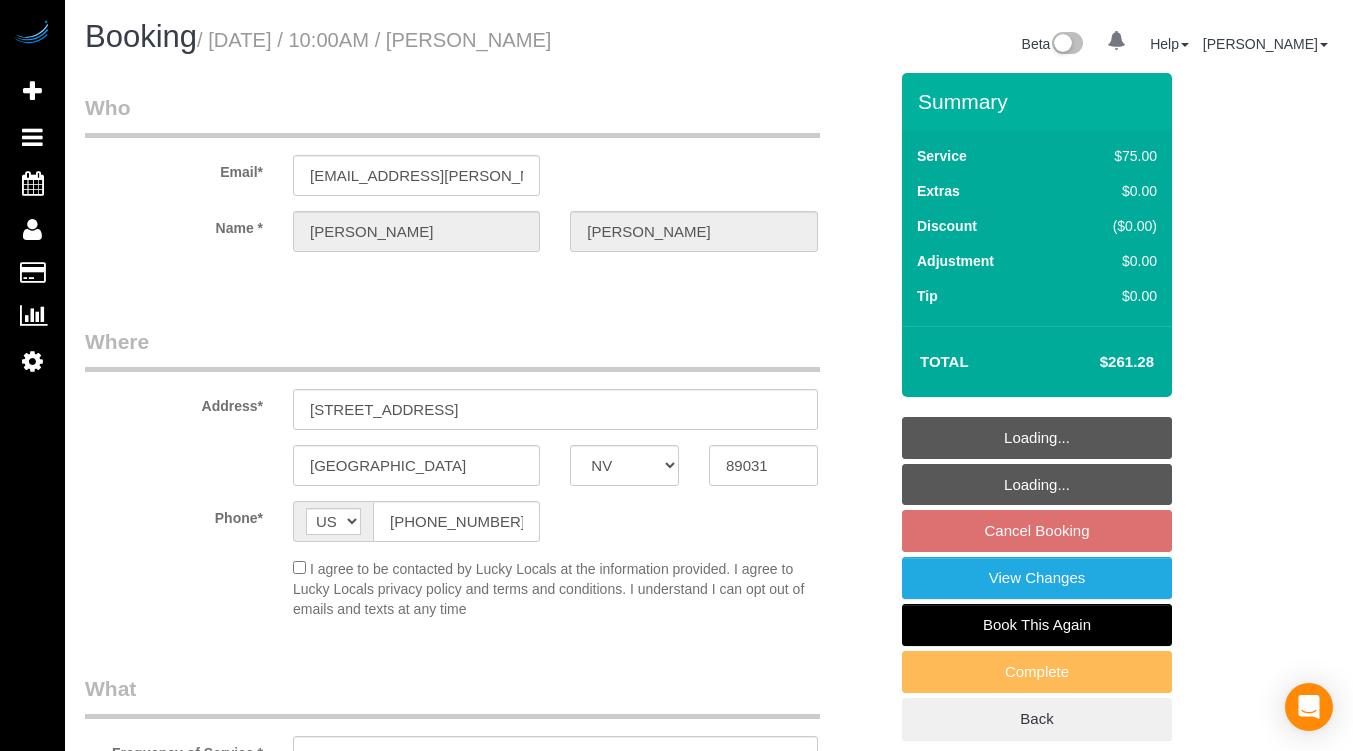 select on "NV" 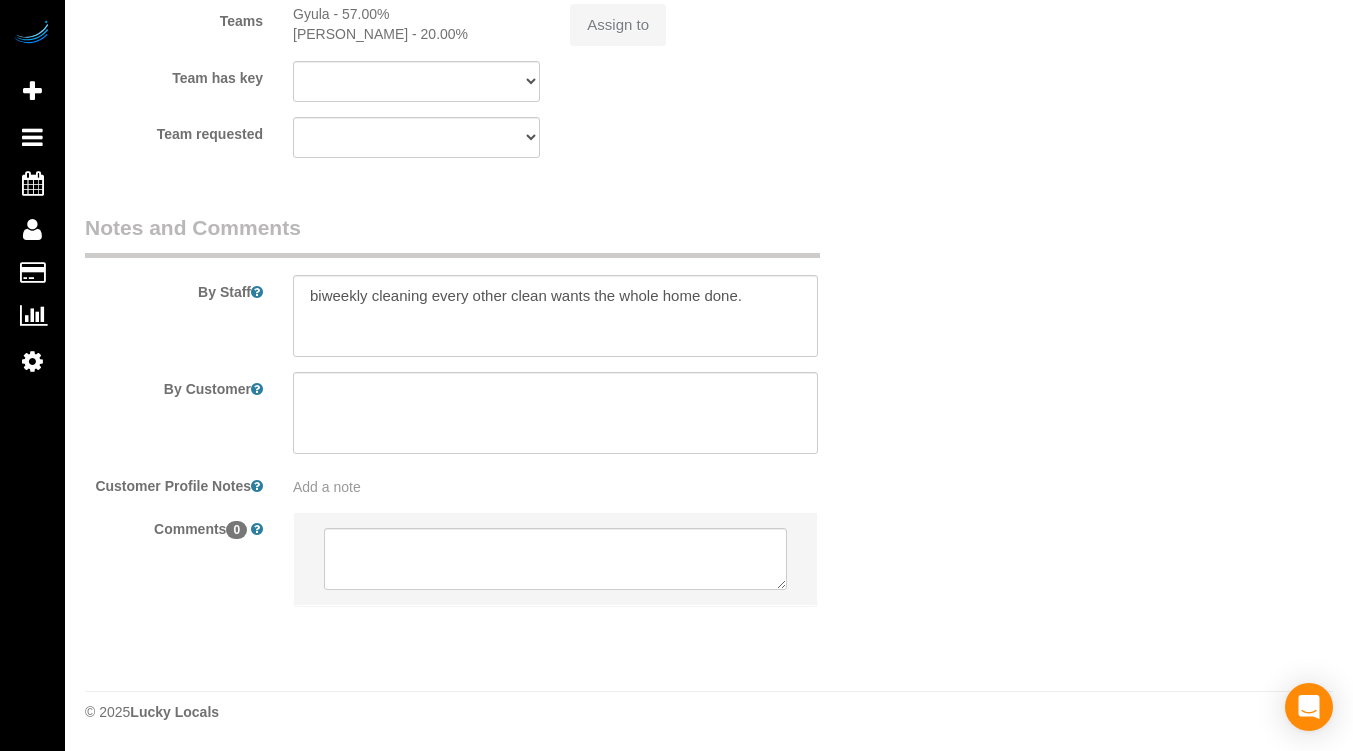 select on "string:fspay-ac9a7f35-168a-489b-8e32-e428957e1c01" 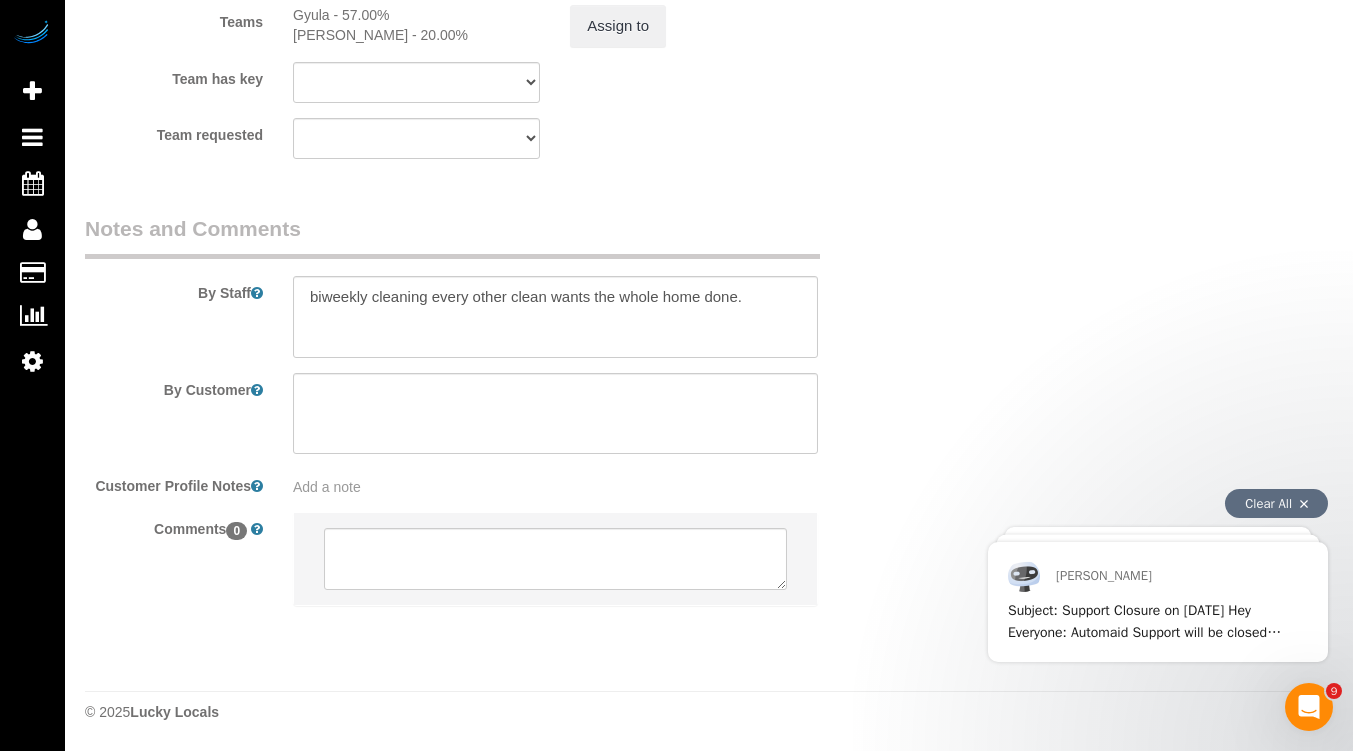 scroll, scrollTop: 0, scrollLeft: 0, axis: both 